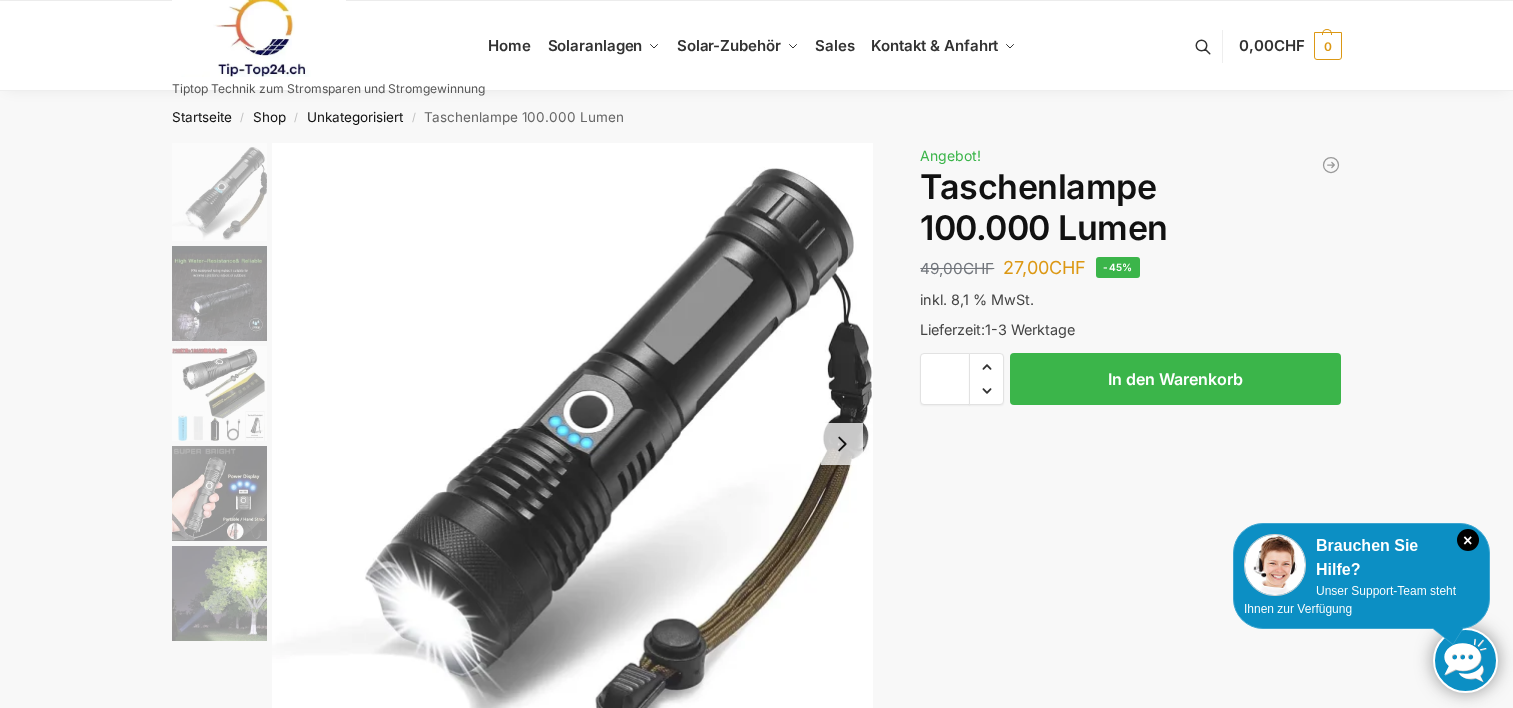 scroll, scrollTop: 0, scrollLeft: 0, axis: both 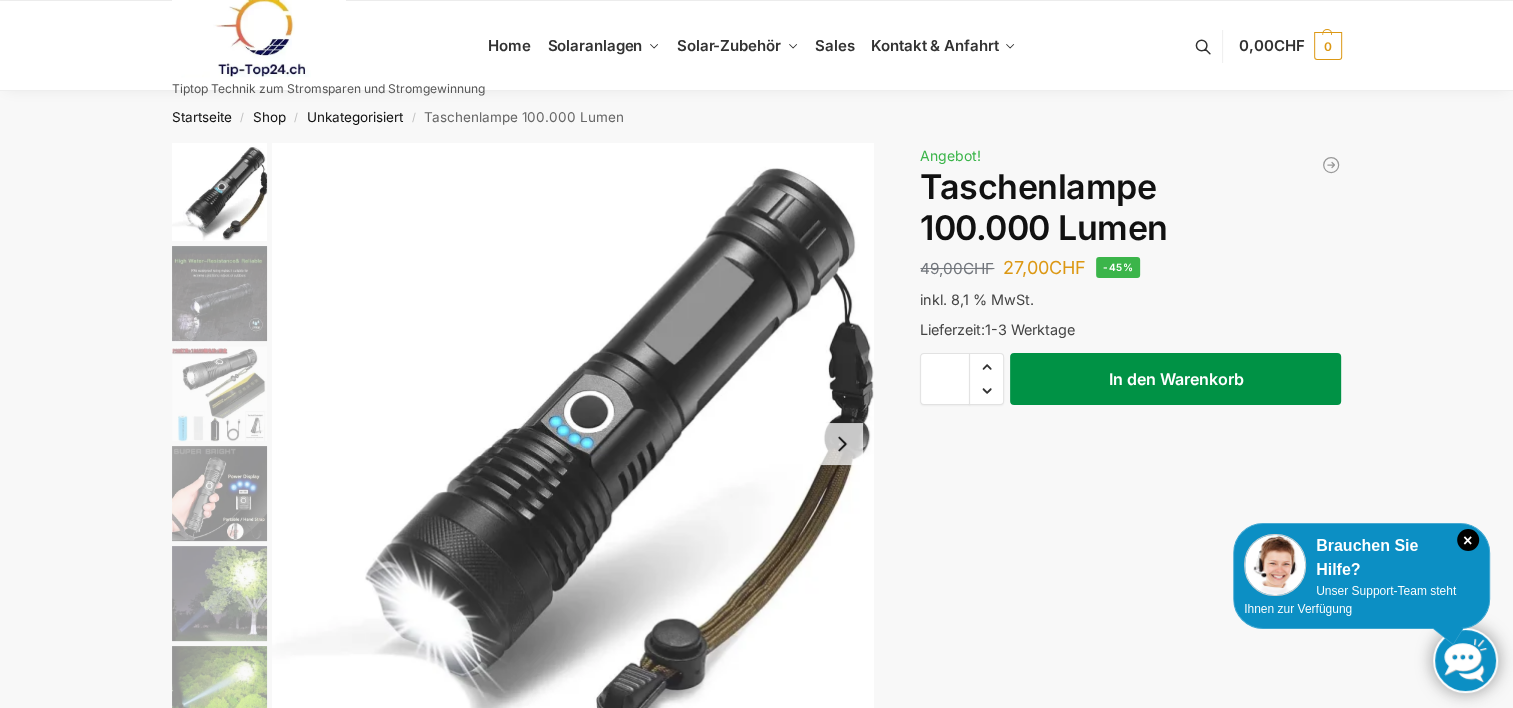 click on "In den Warenkorb" at bounding box center (1175, 379) 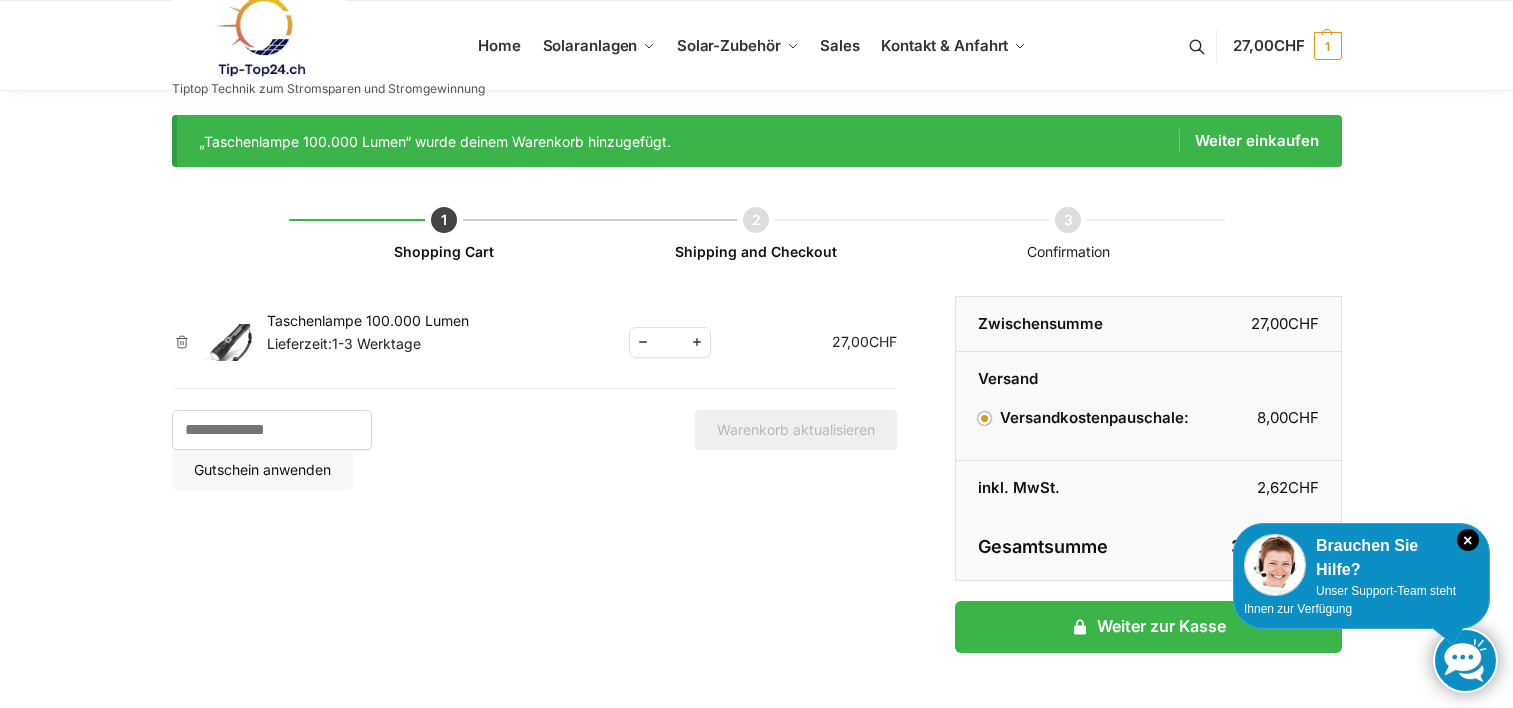scroll, scrollTop: 0, scrollLeft: 0, axis: both 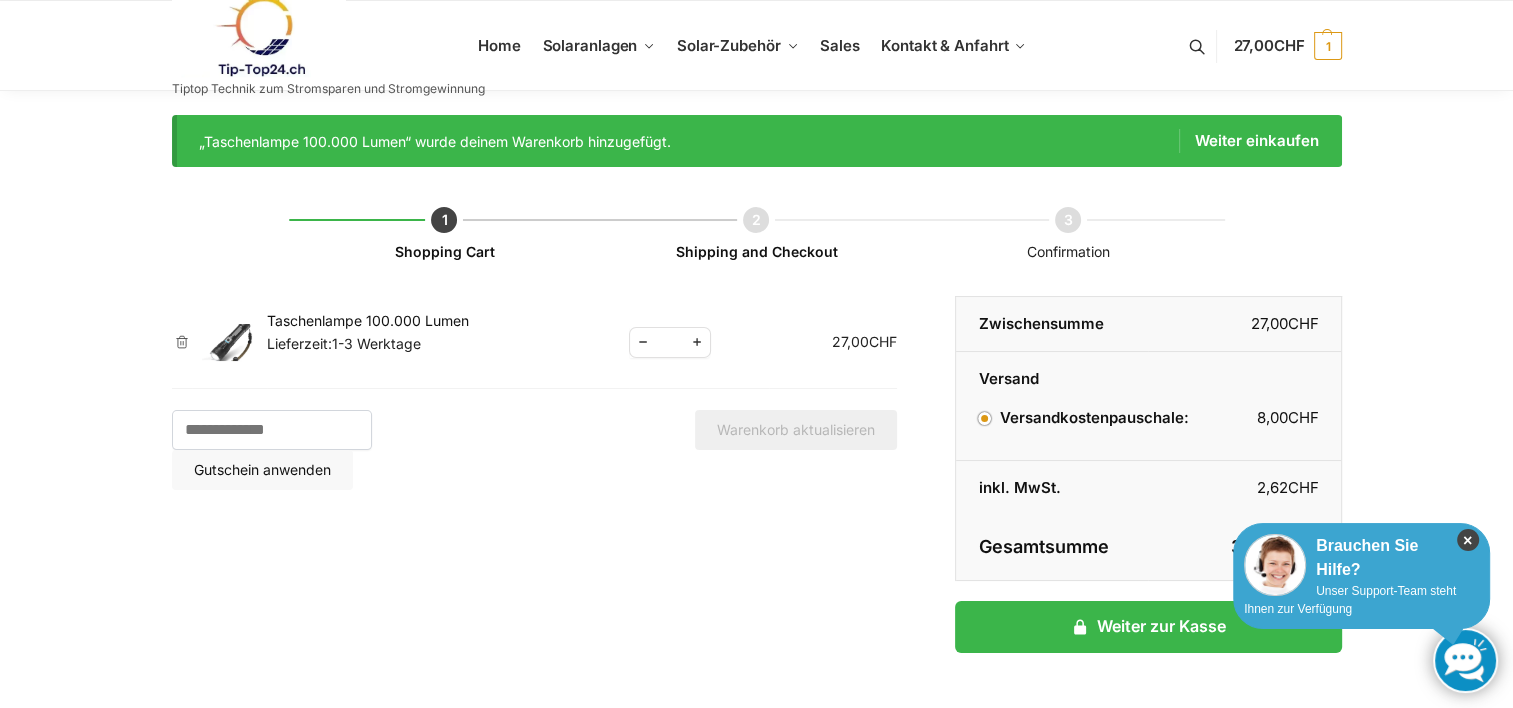 click on "×" at bounding box center [1468, 540] 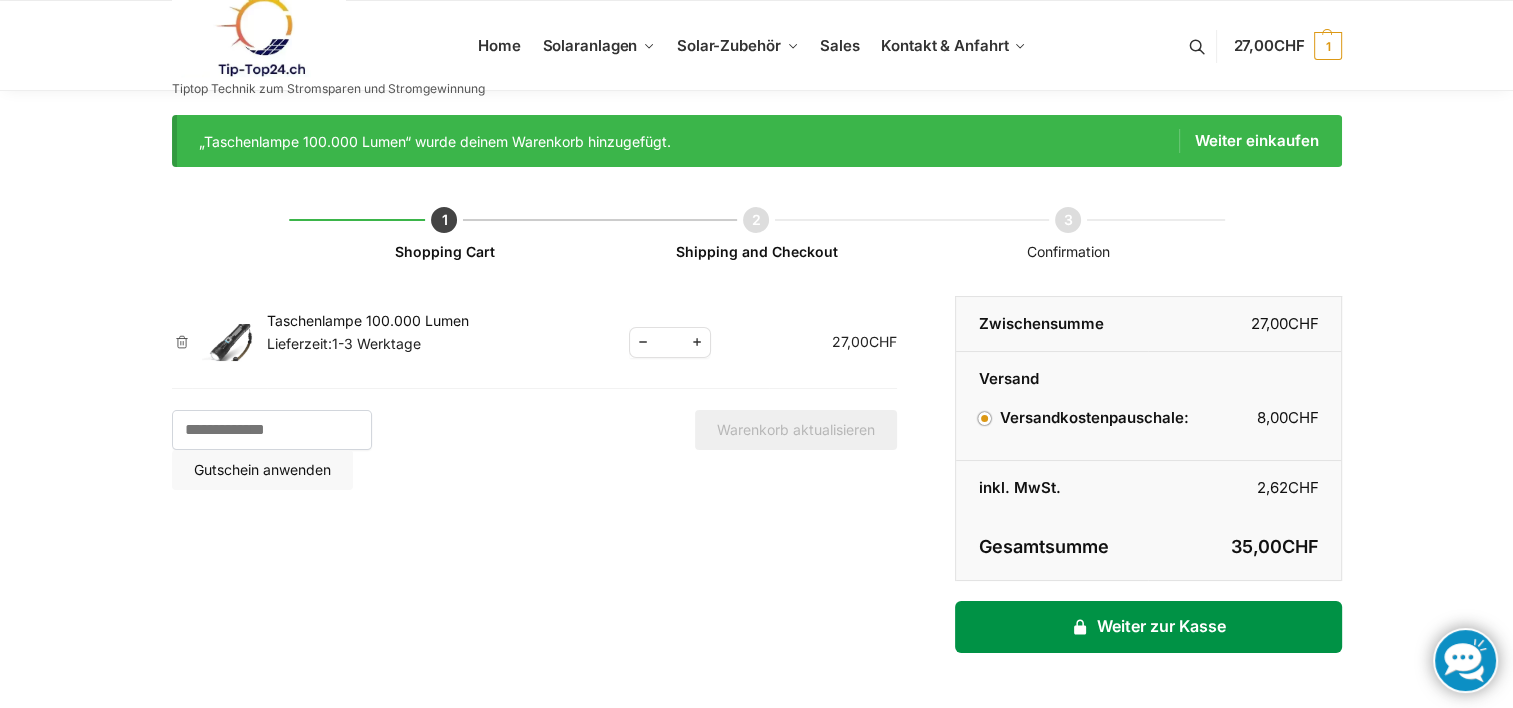 click on "Weiter zur Kasse" at bounding box center (1148, 627) 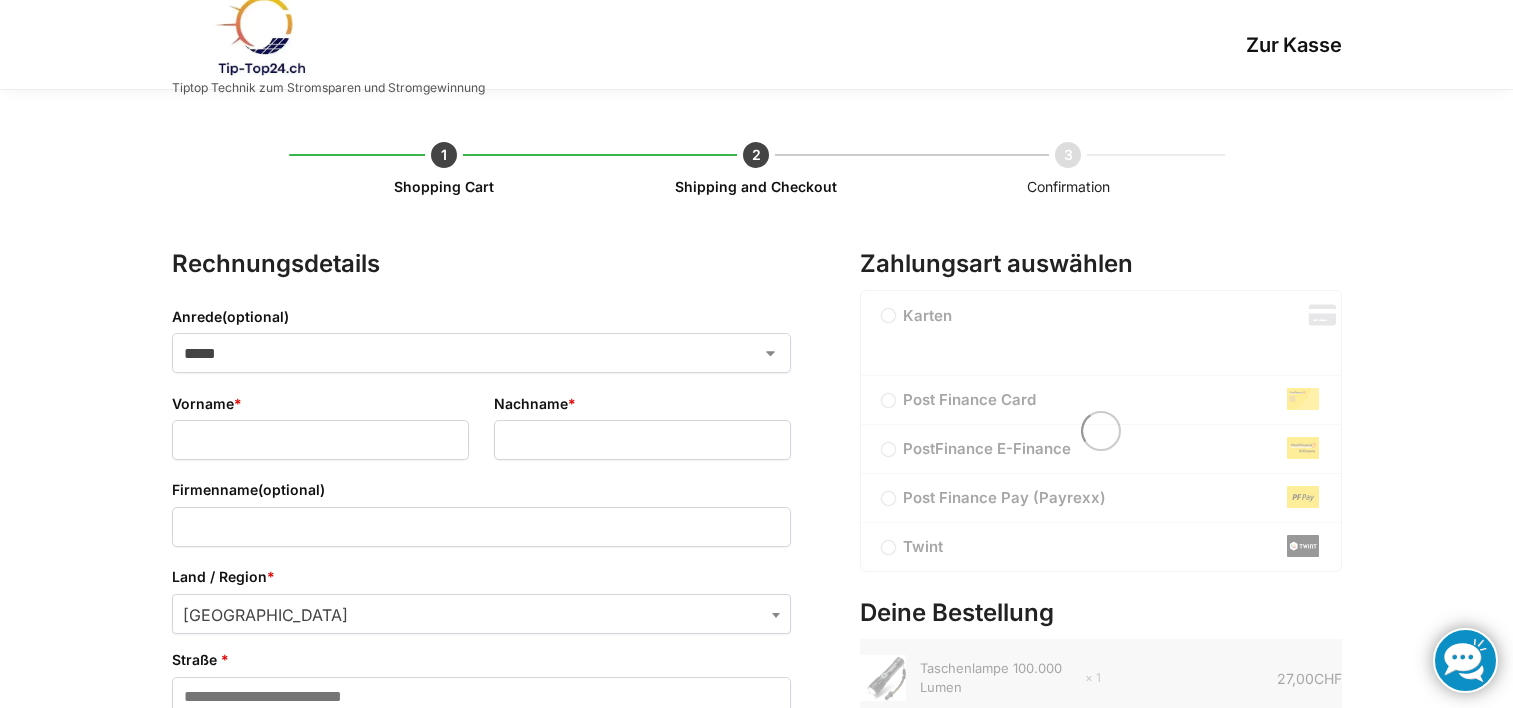 select on "**" 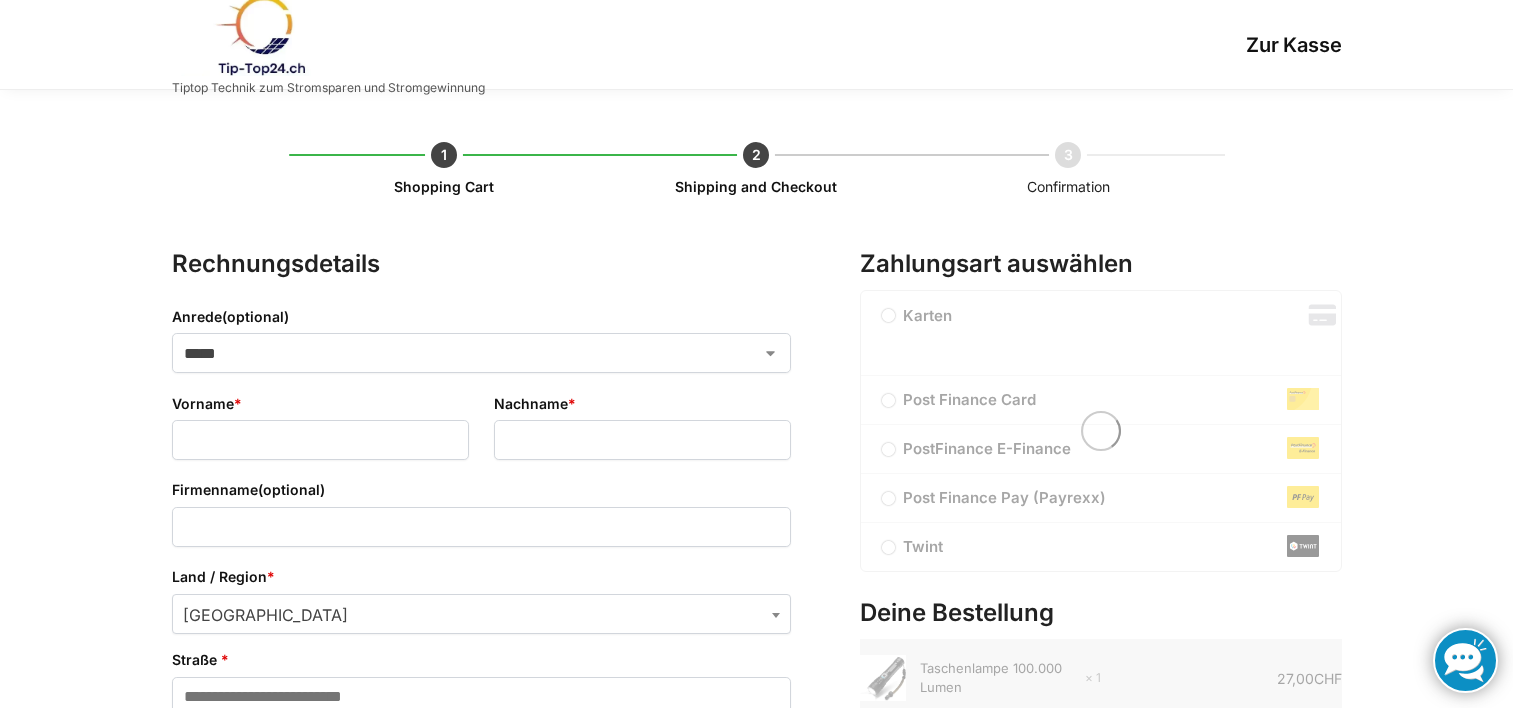 select on "**" 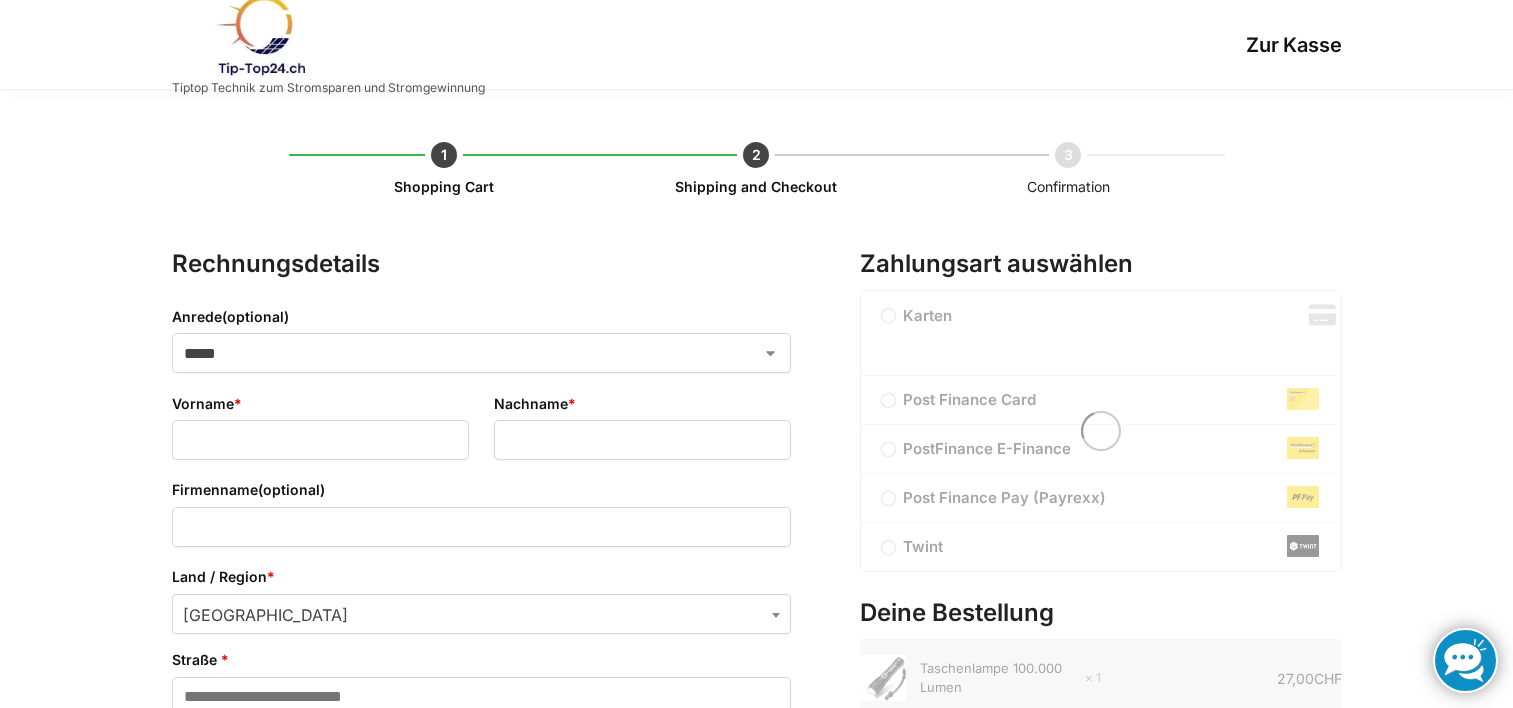 scroll, scrollTop: 0, scrollLeft: 0, axis: both 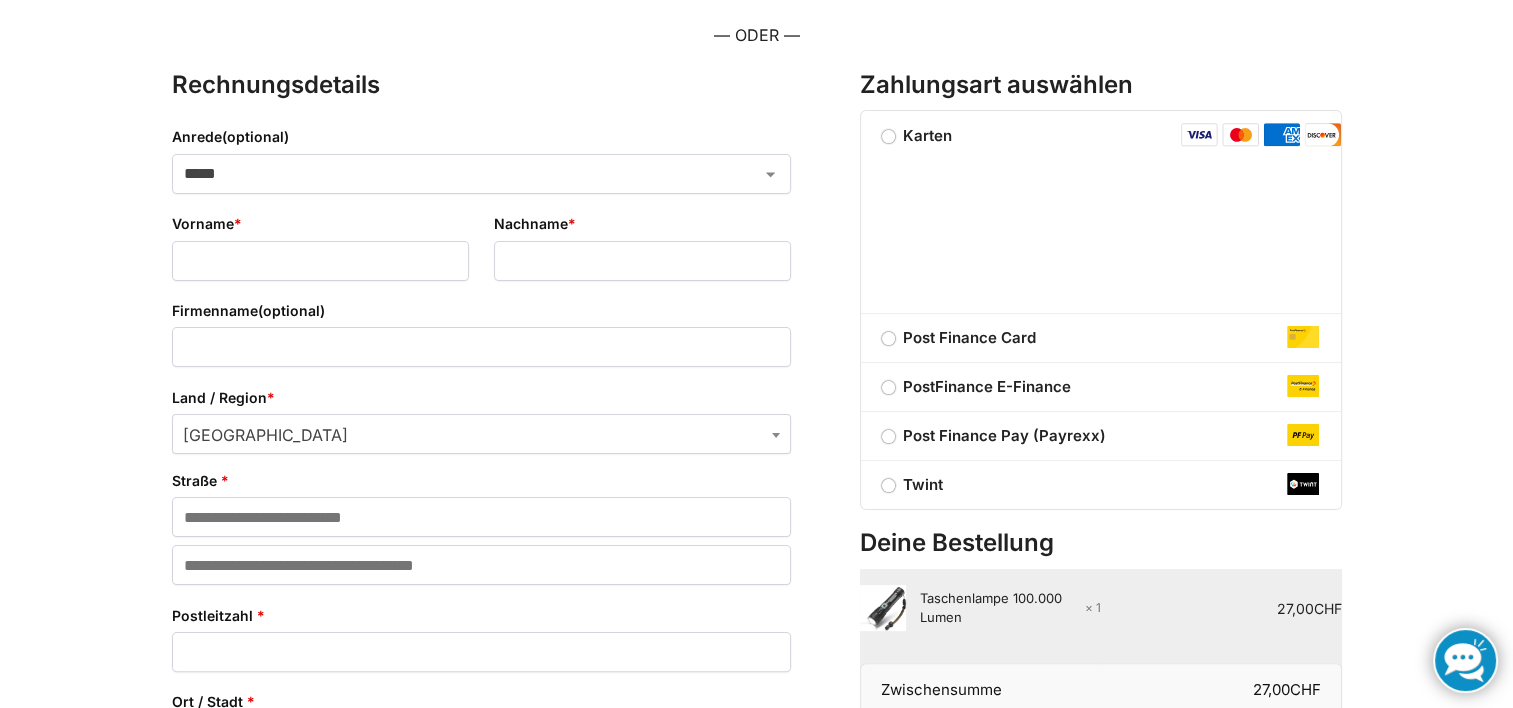 click on "Twint" at bounding box center [1101, 485] 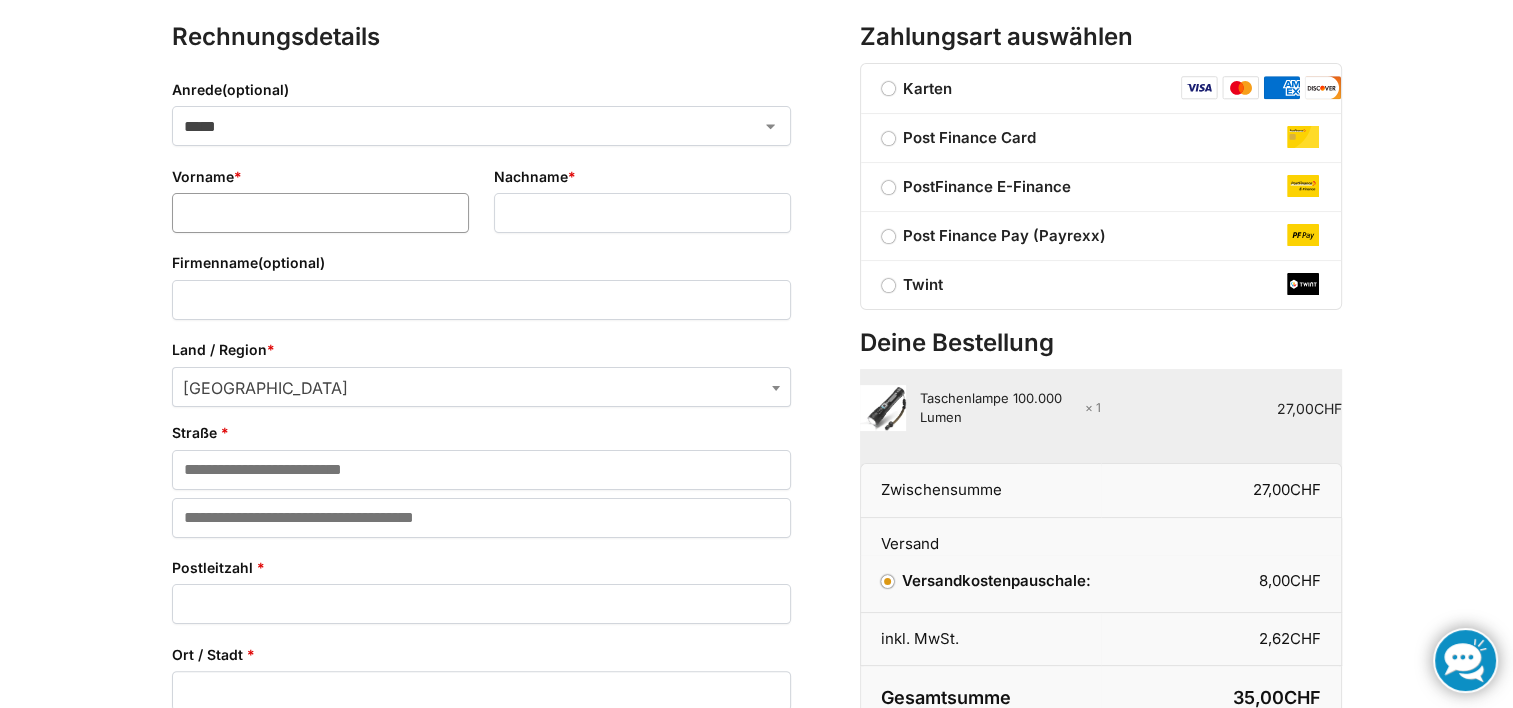 click on "Vorname  *" at bounding box center [320, 213] 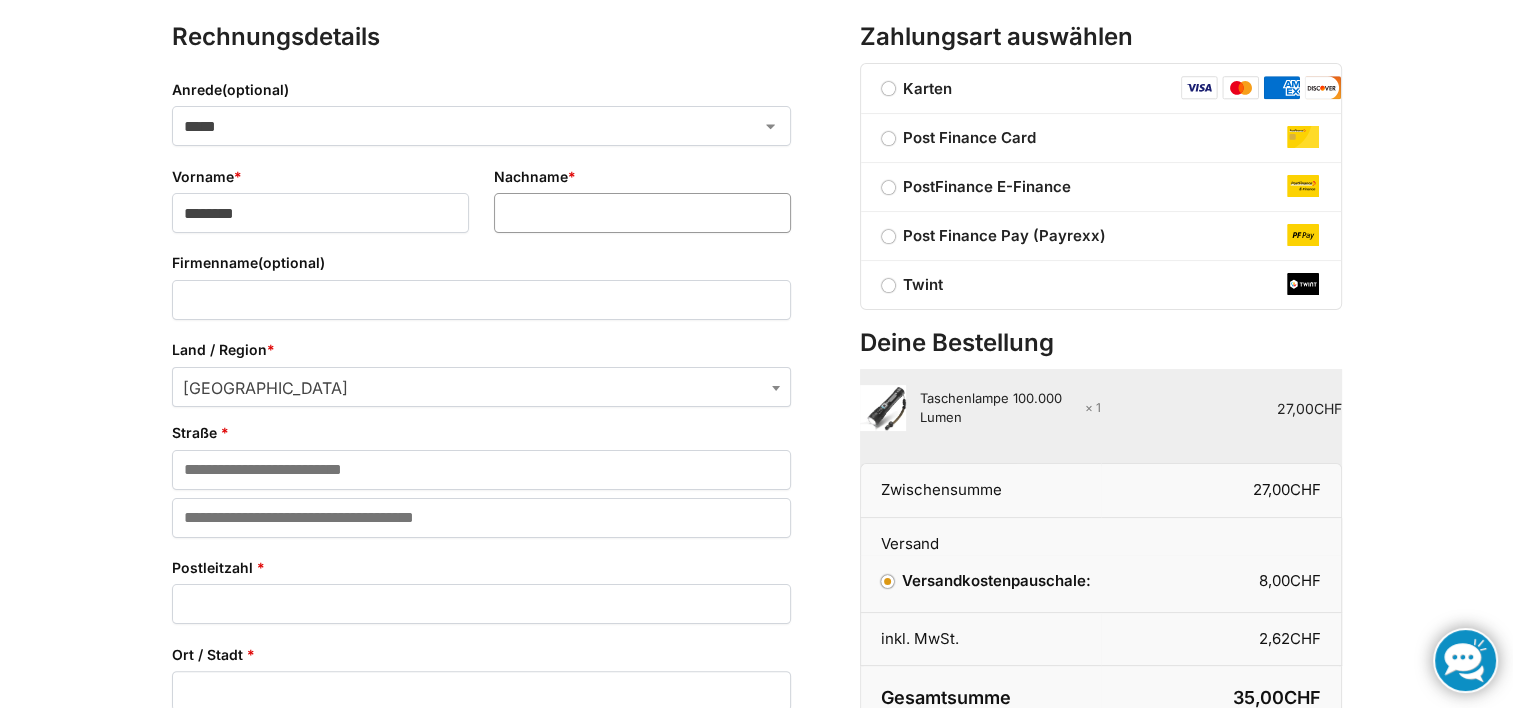type on "********" 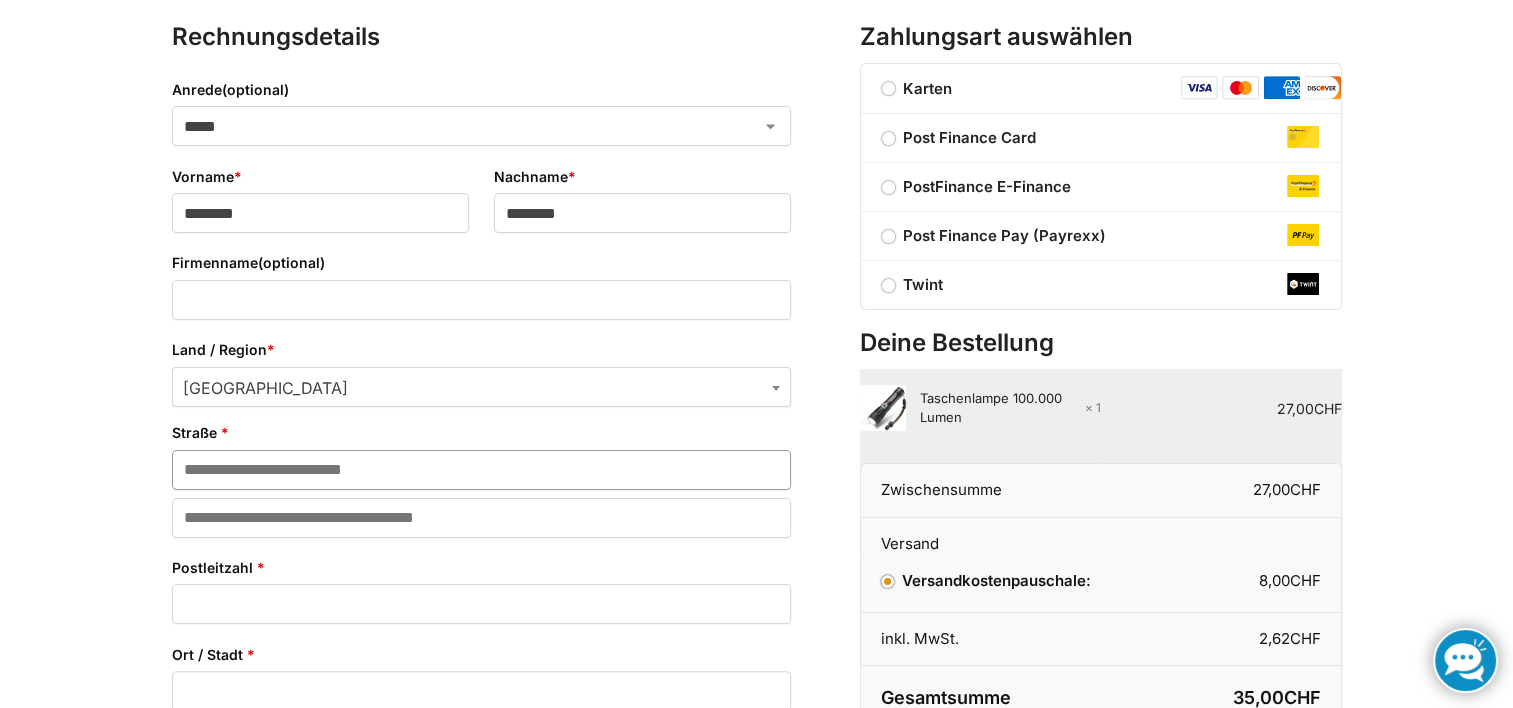 type on "**********" 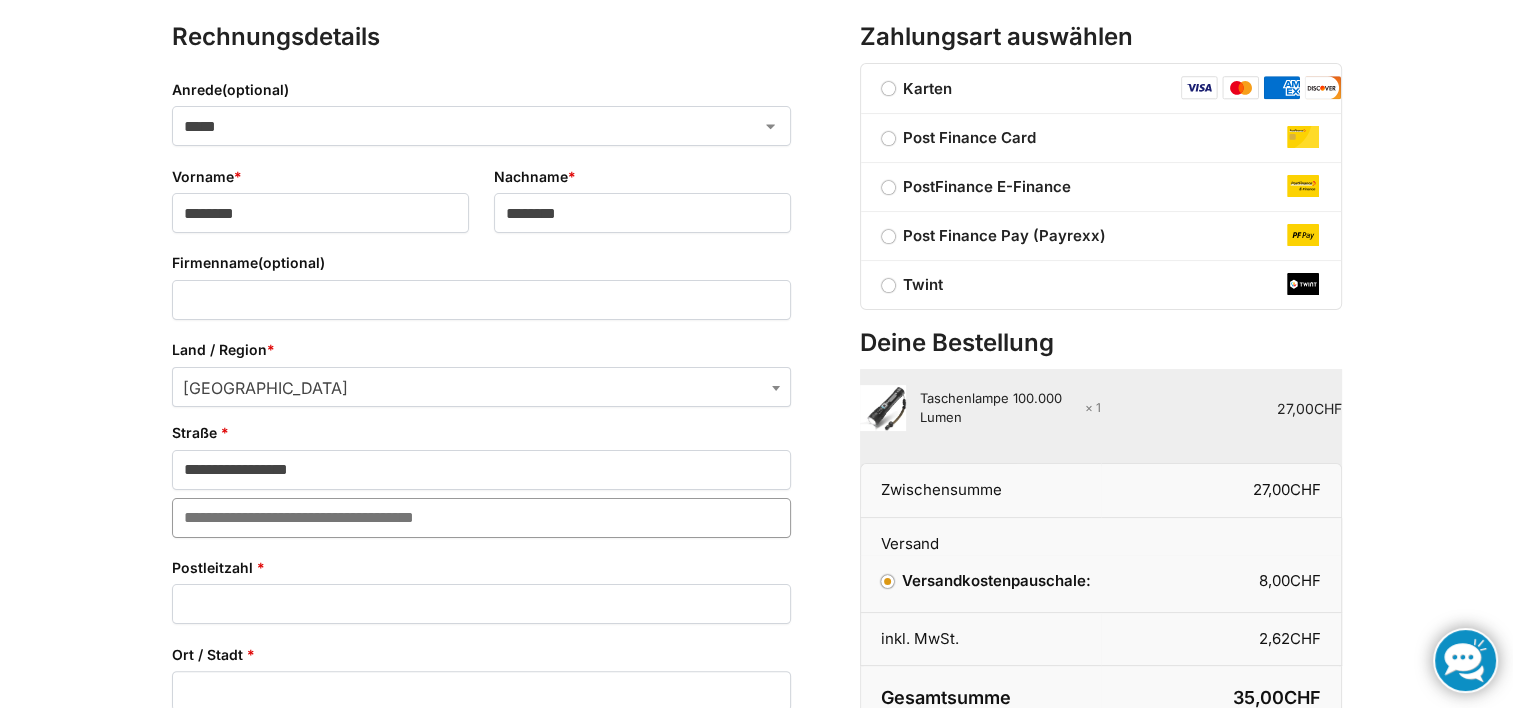 type on "*" 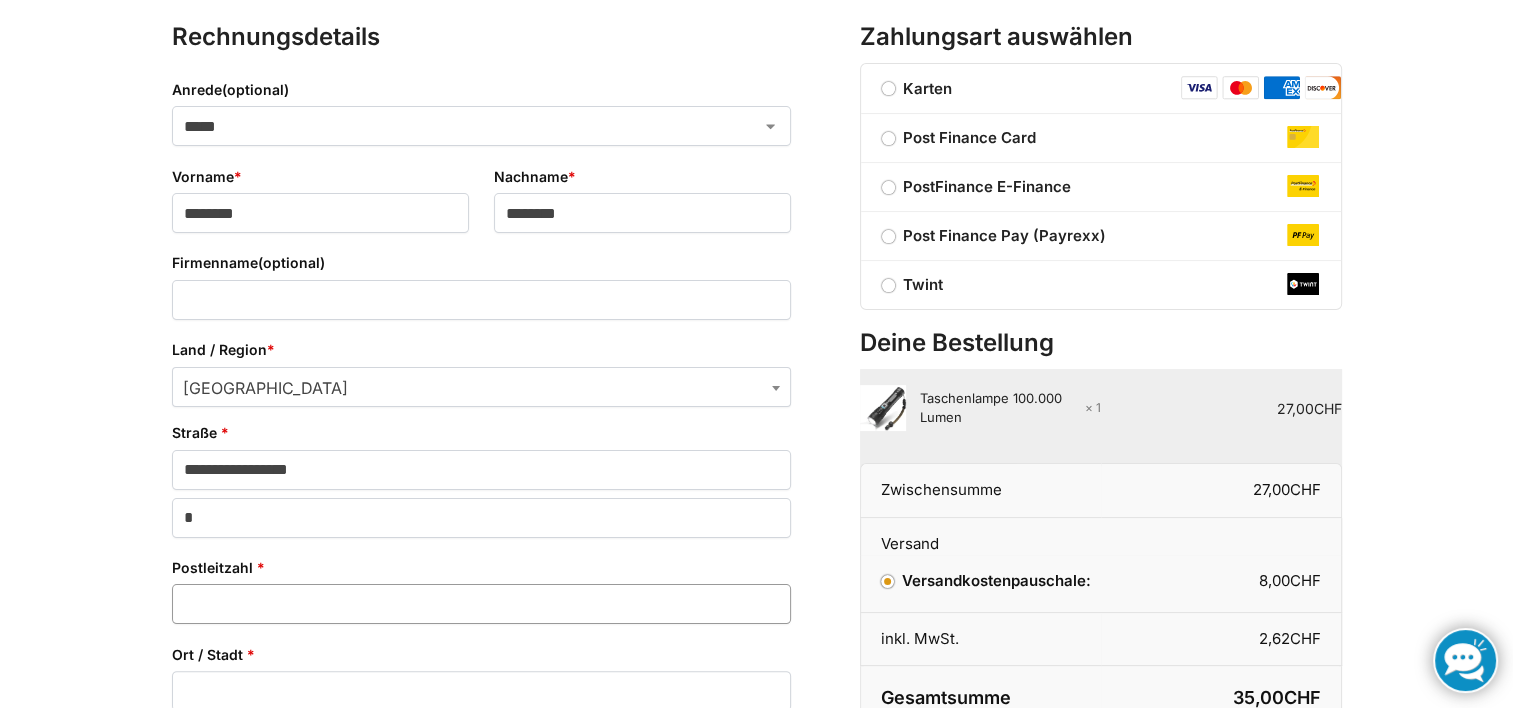 type on "****" 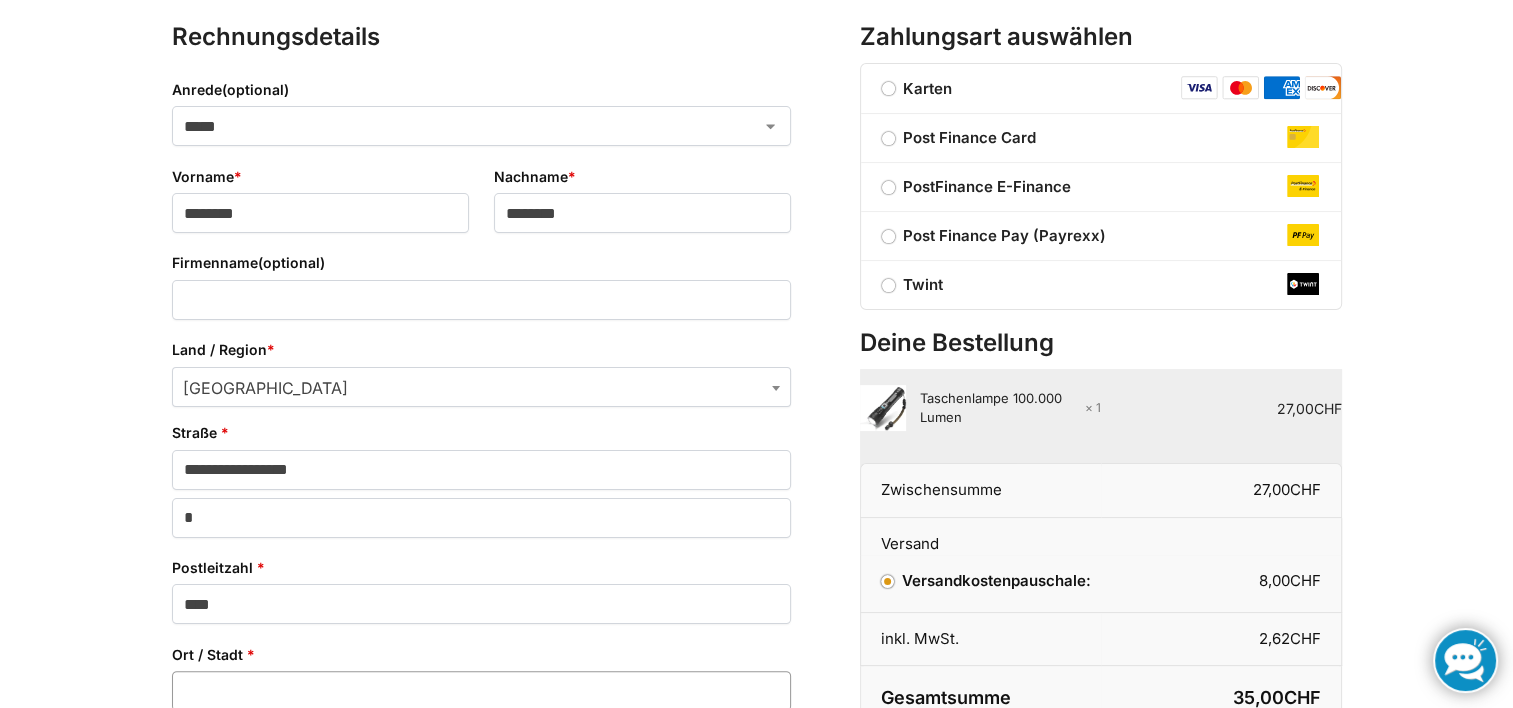 type on "**********" 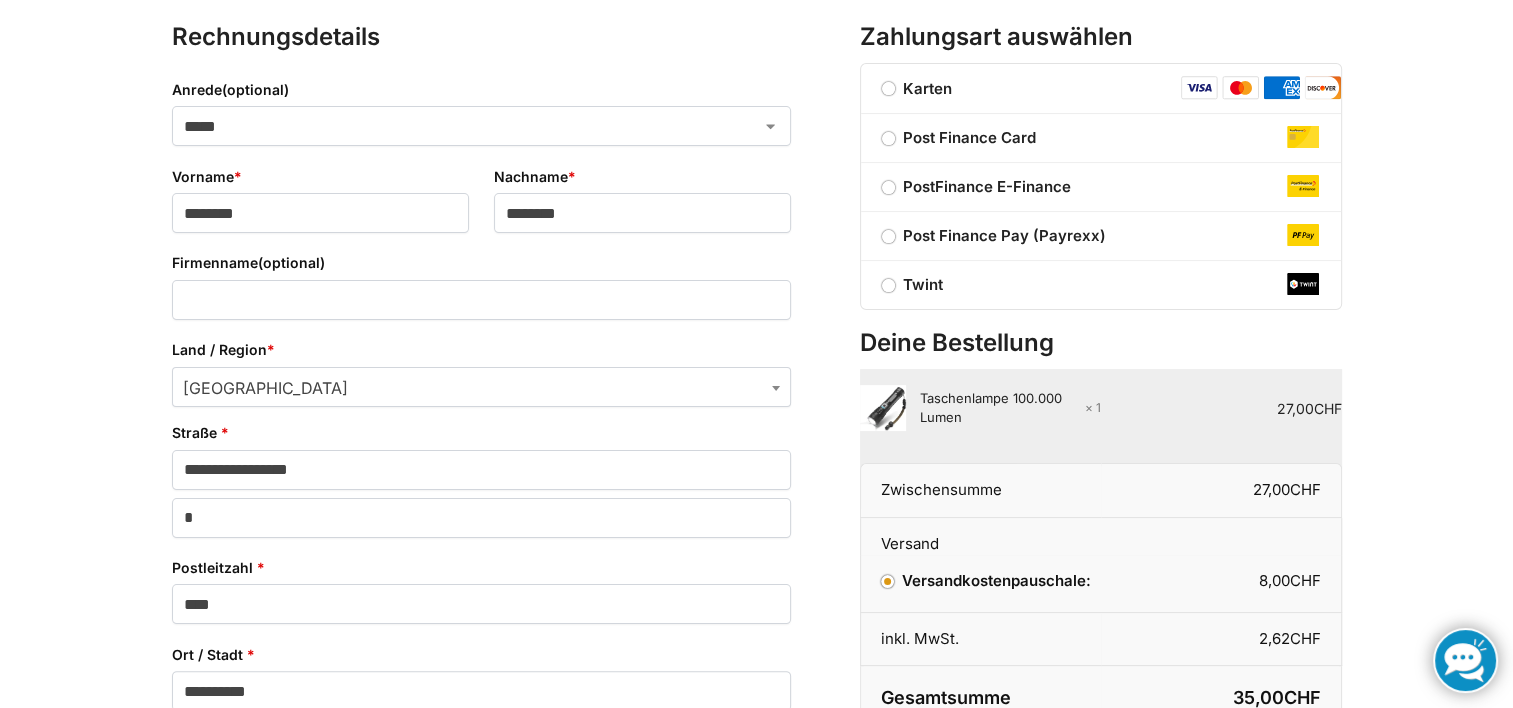 select on "**" 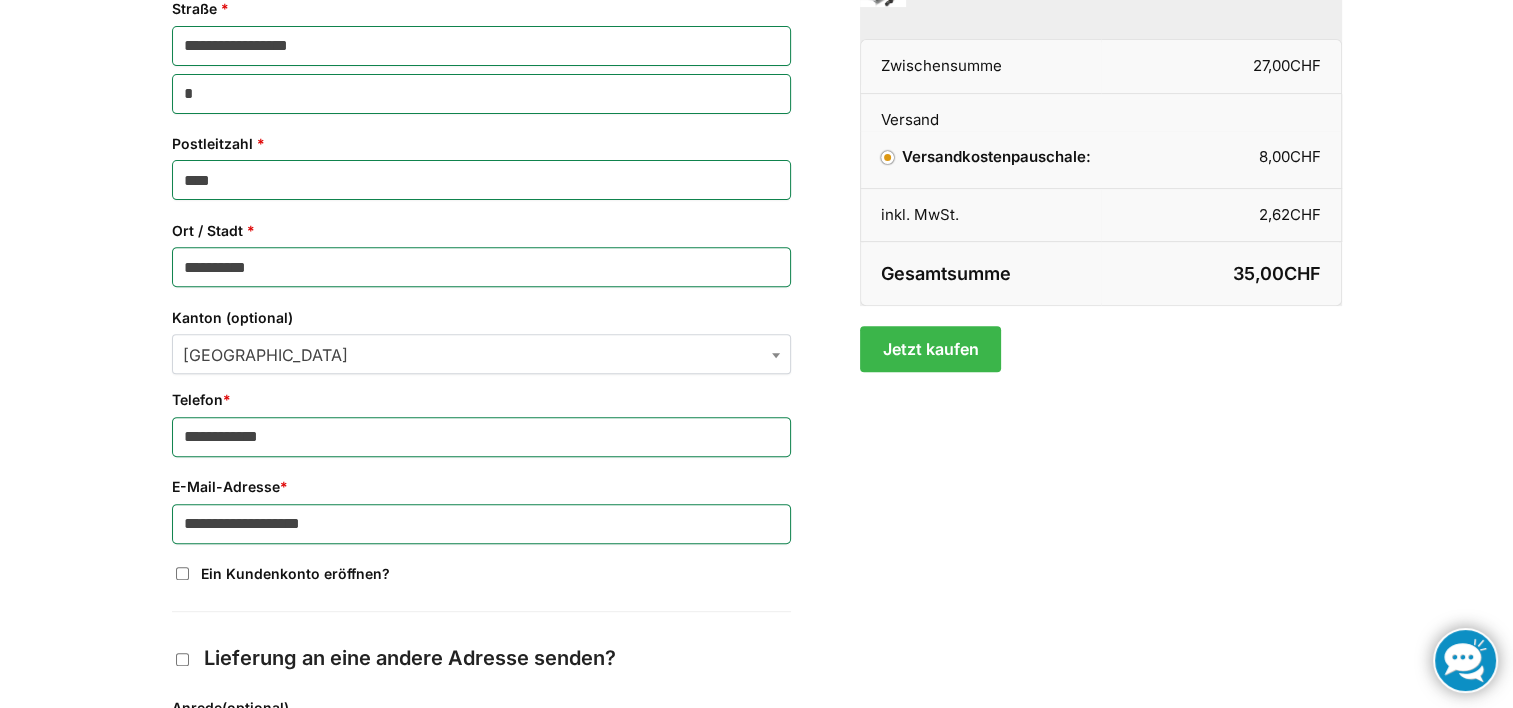 scroll, scrollTop: 624, scrollLeft: 0, axis: vertical 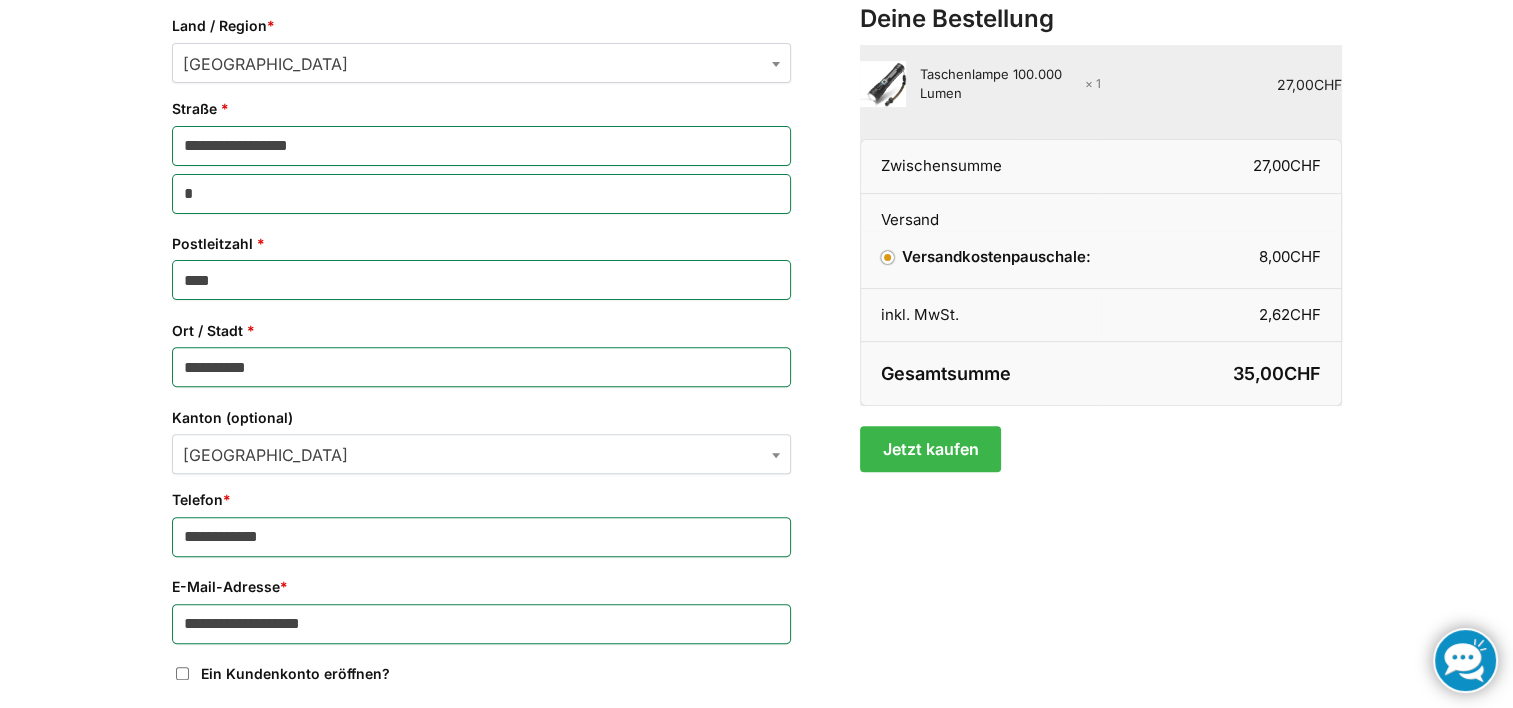 click on "**********" at bounding box center (481, 367) 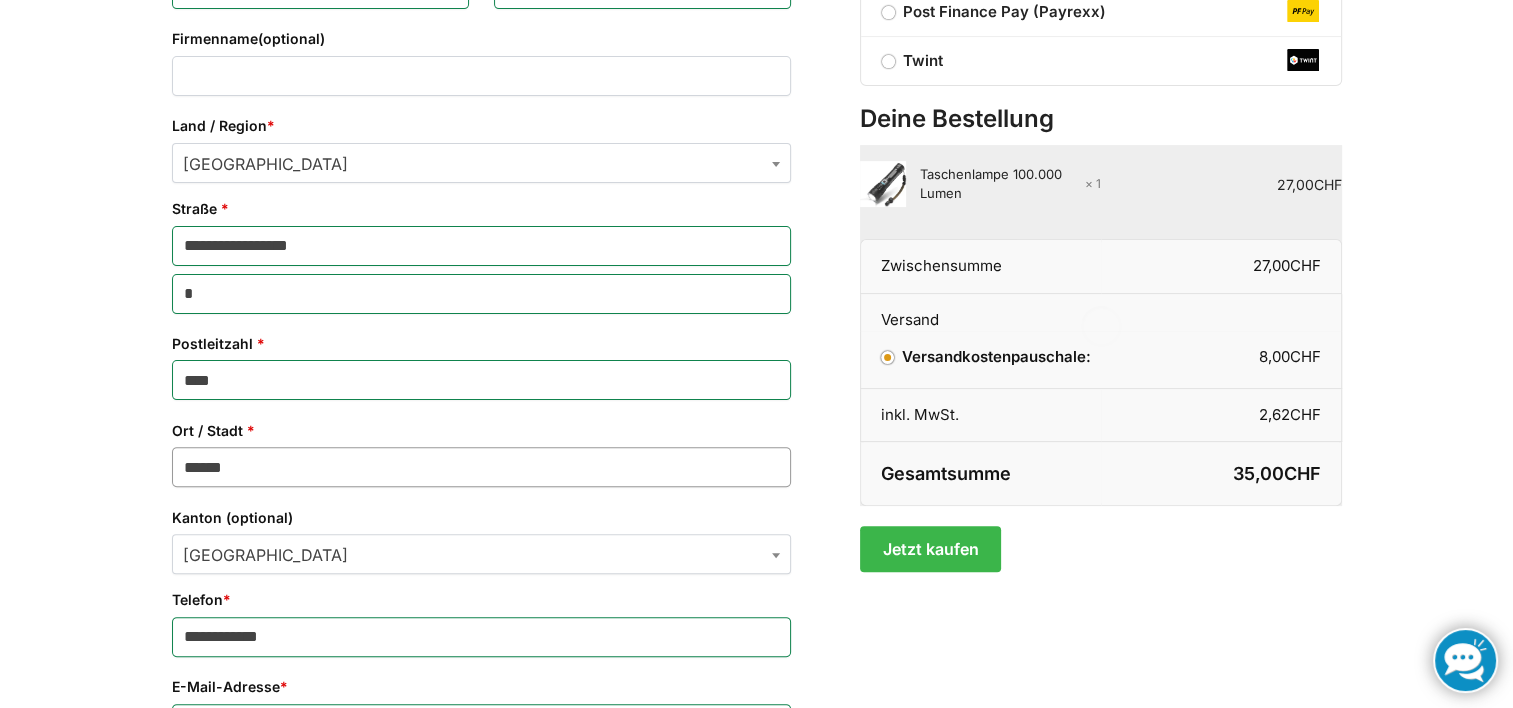 scroll, scrollTop: 524, scrollLeft: 0, axis: vertical 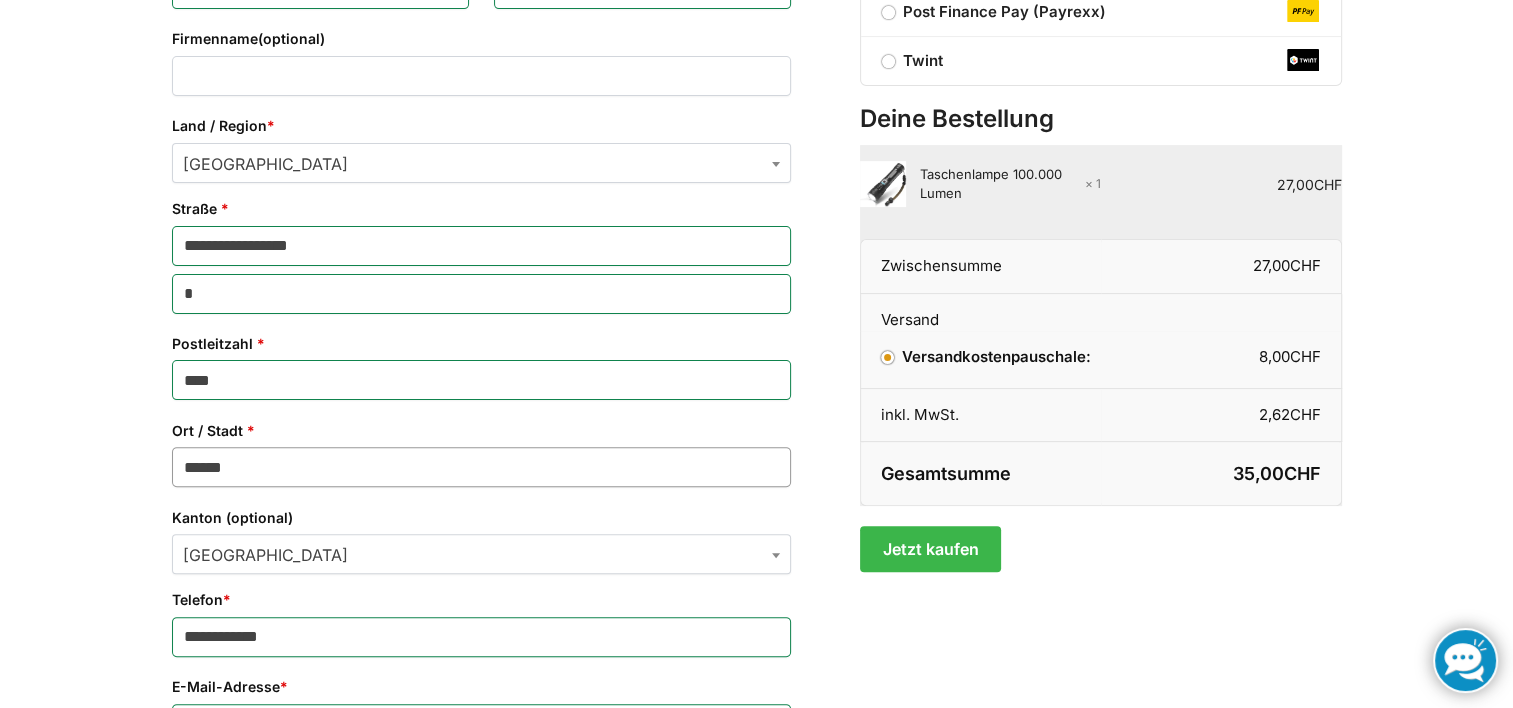 type on "*****" 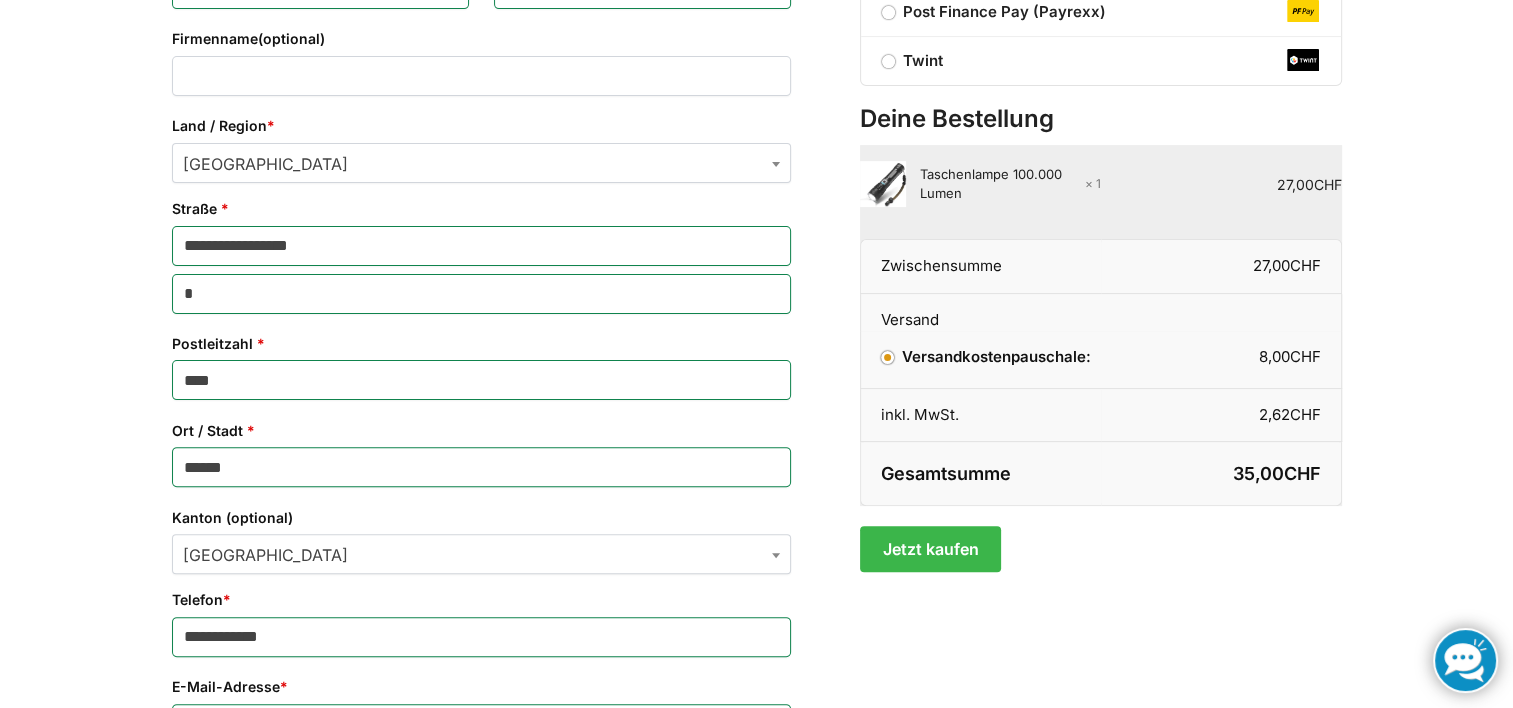click on "*" at bounding box center [481, 294] 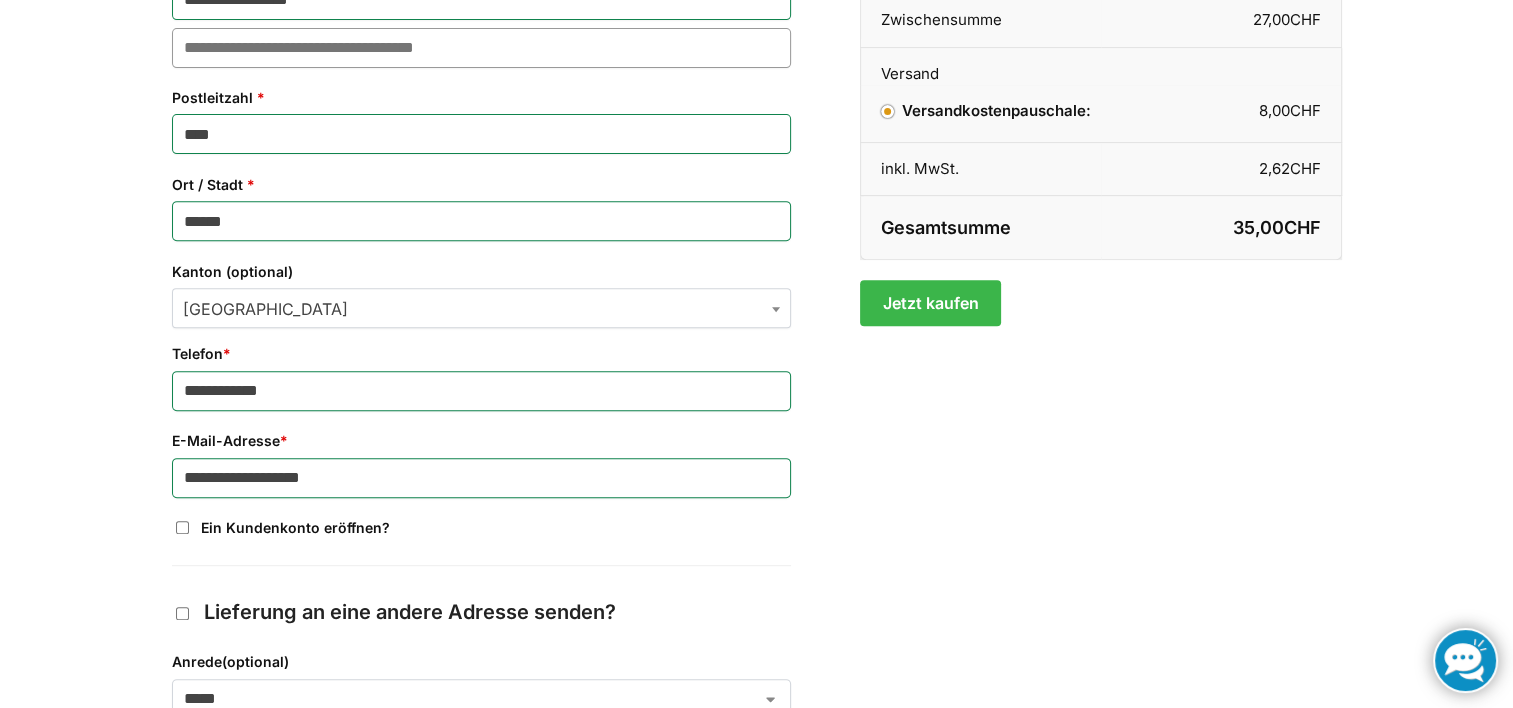 scroll, scrollTop: 502, scrollLeft: 0, axis: vertical 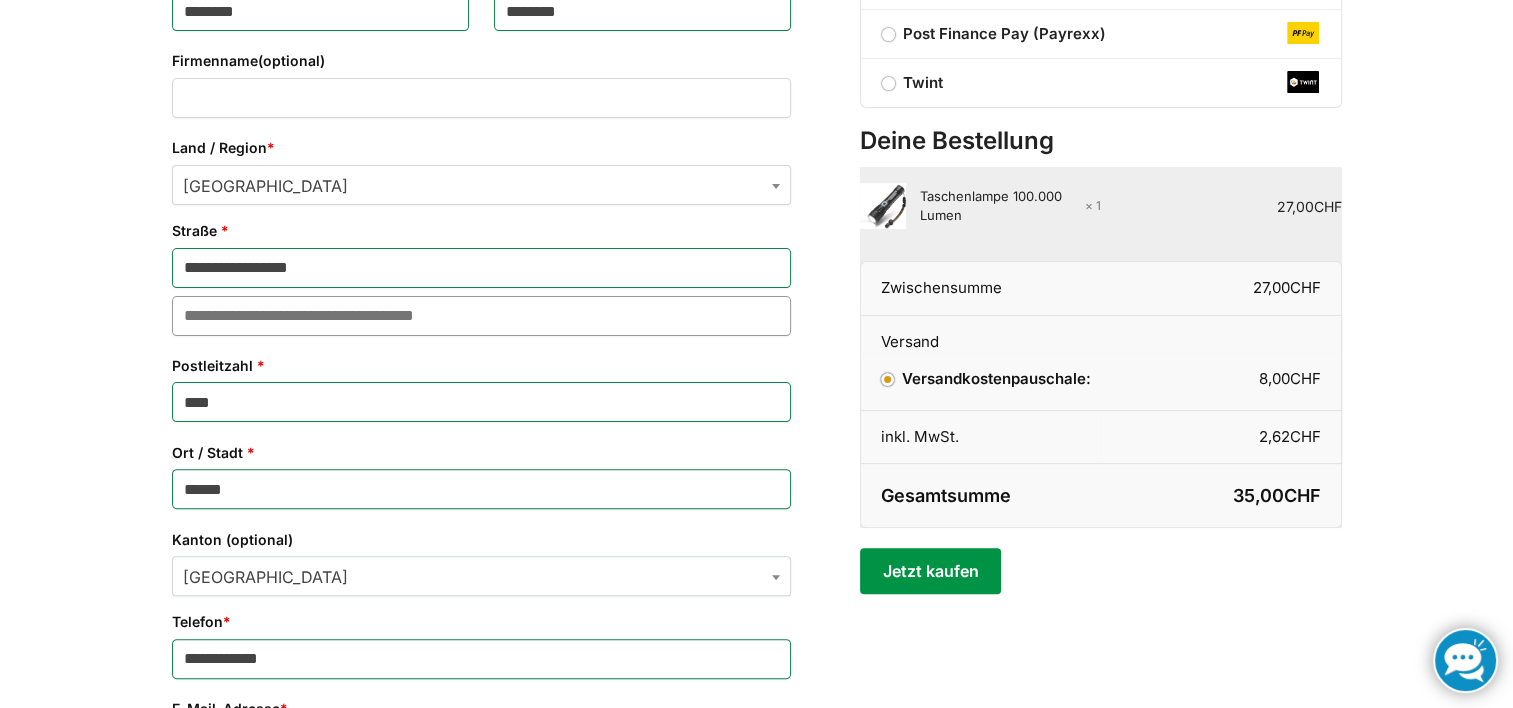 type 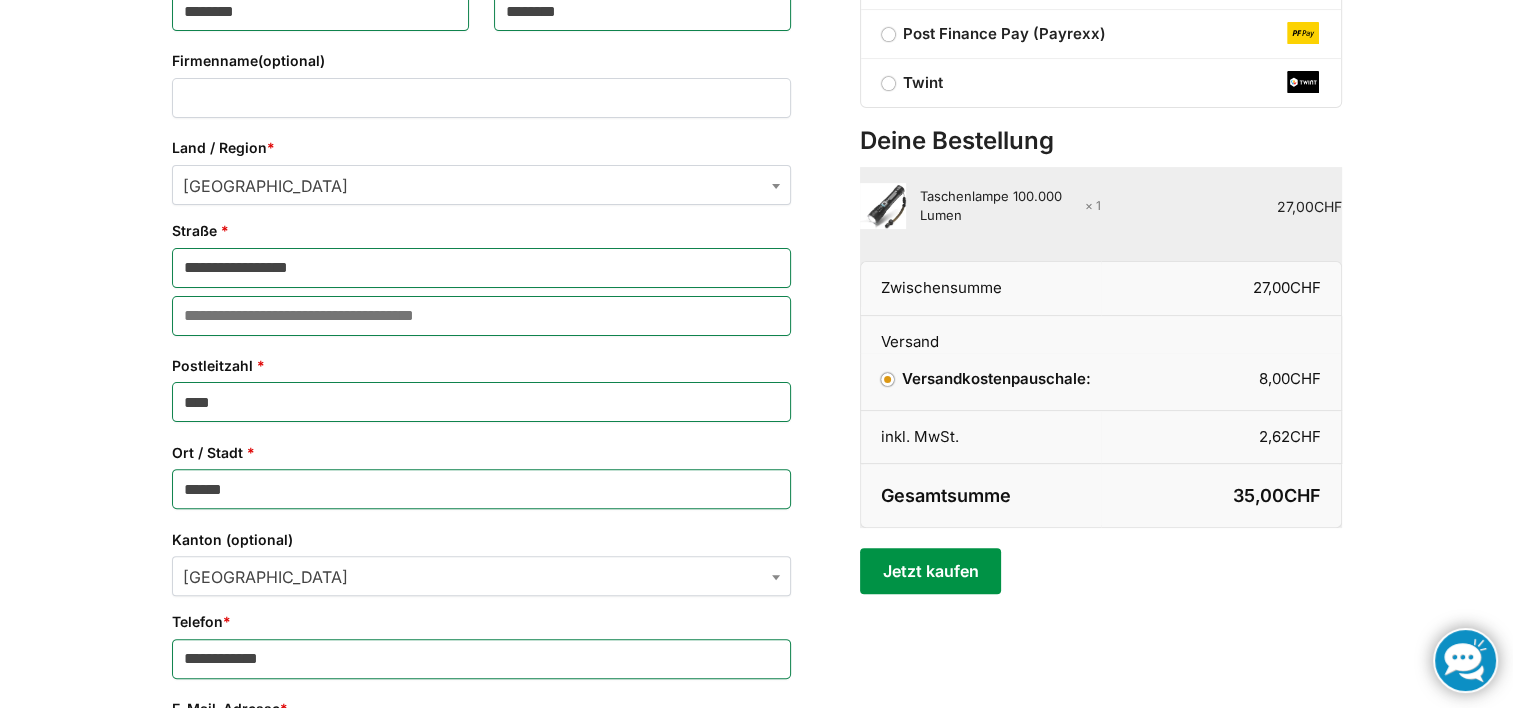 click on "Jetzt kaufen" at bounding box center [930, 571] 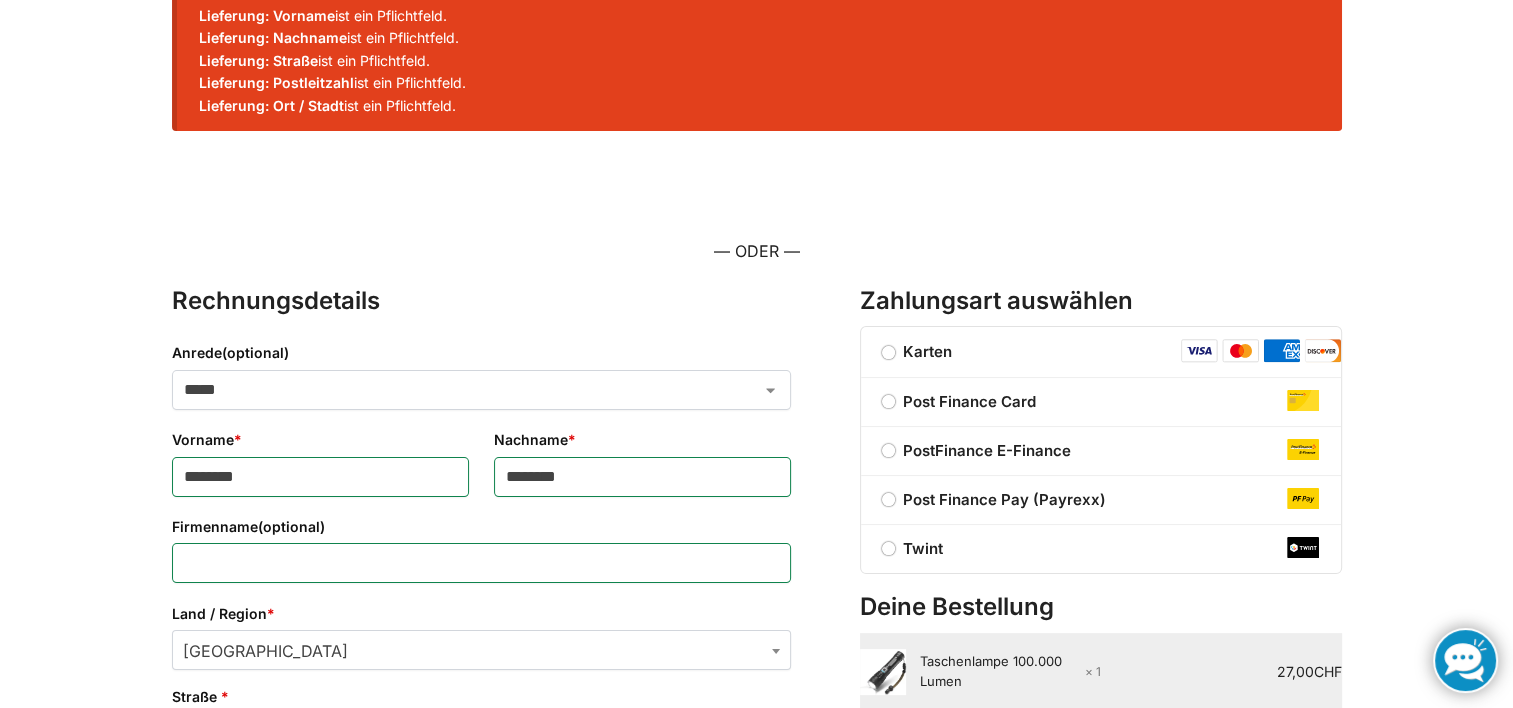 scroll, scrollTop: 231, scrollLeft: 0, axis: vertical 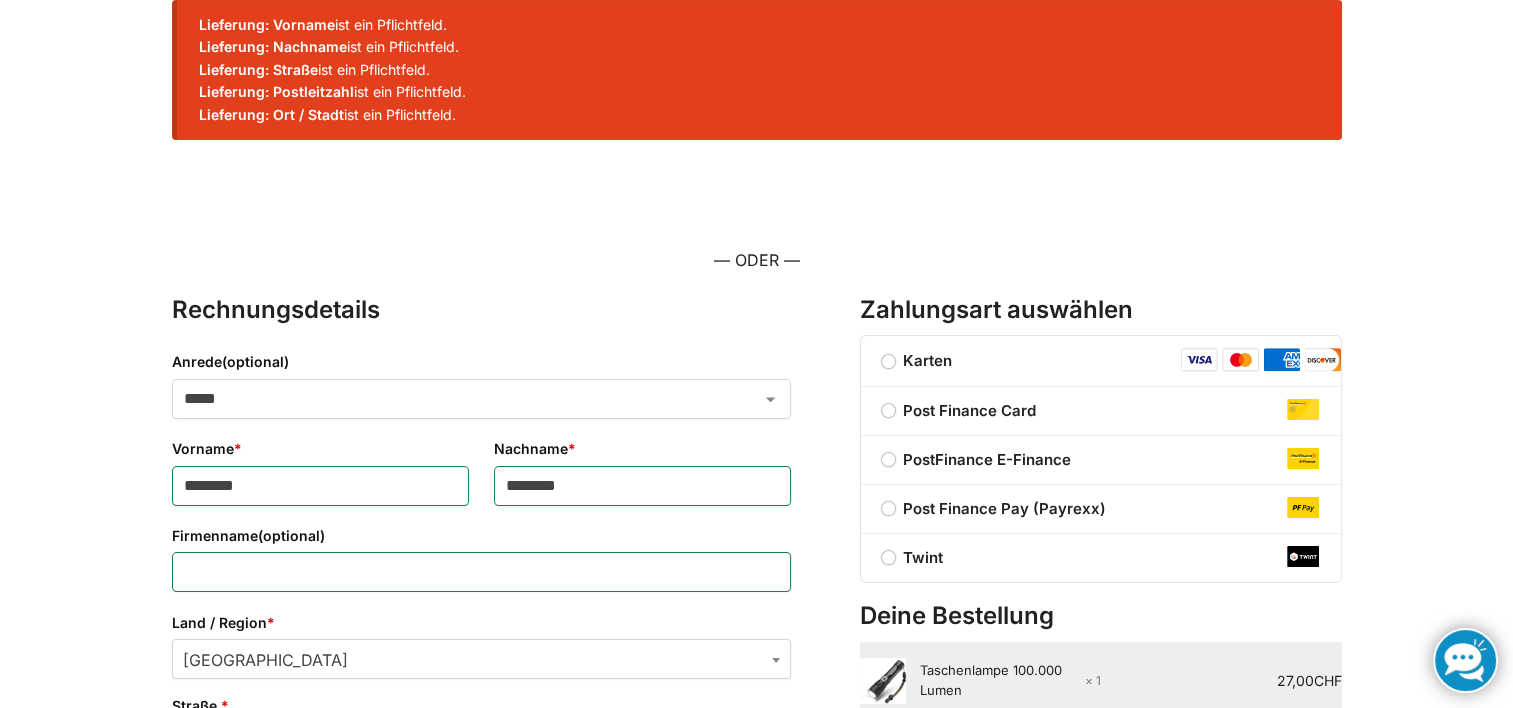 click on "***** **** **** ******" at bounding box center [481, 399] 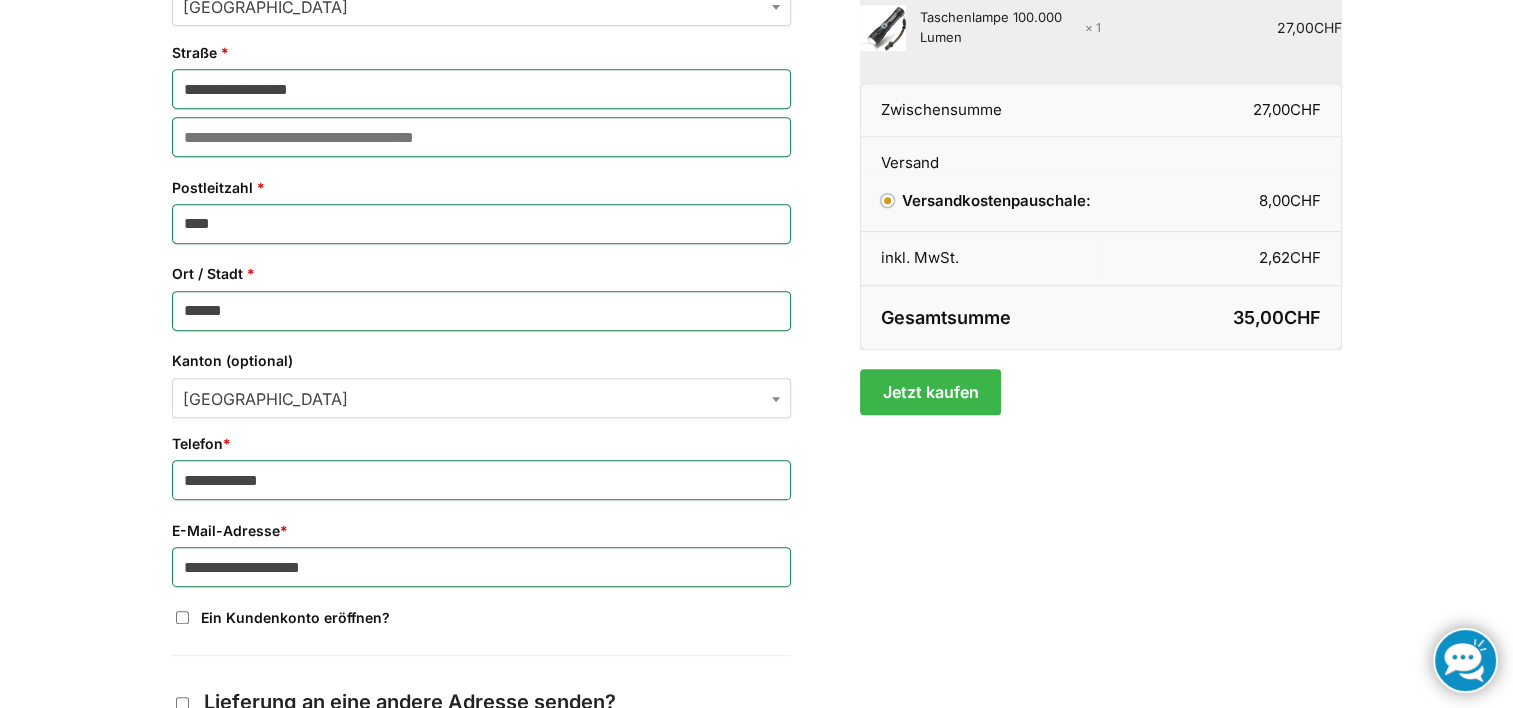 scroll, scrollTop: 931, scrollLeft: 0, axis: vertical 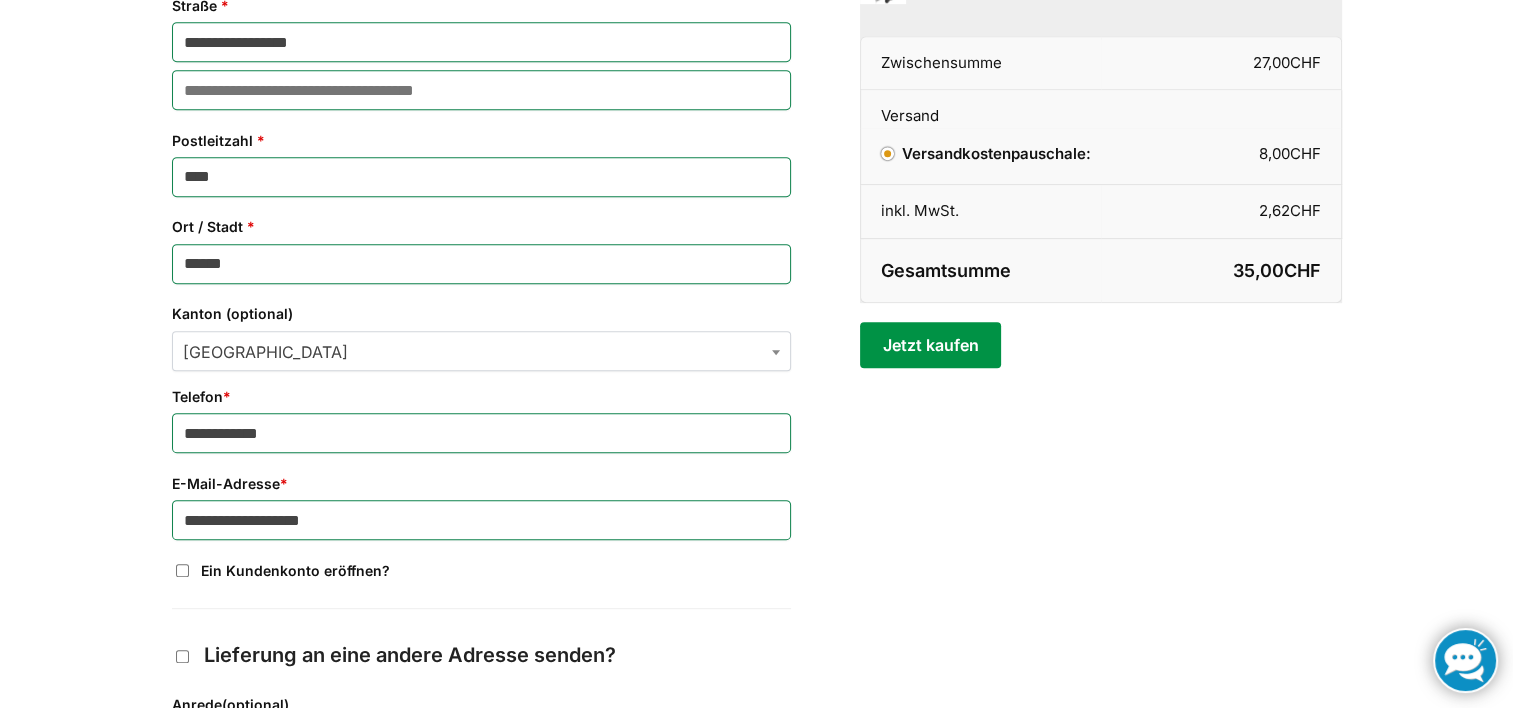 click on "Jetzt kaufen" at bounding box center [930, 345] 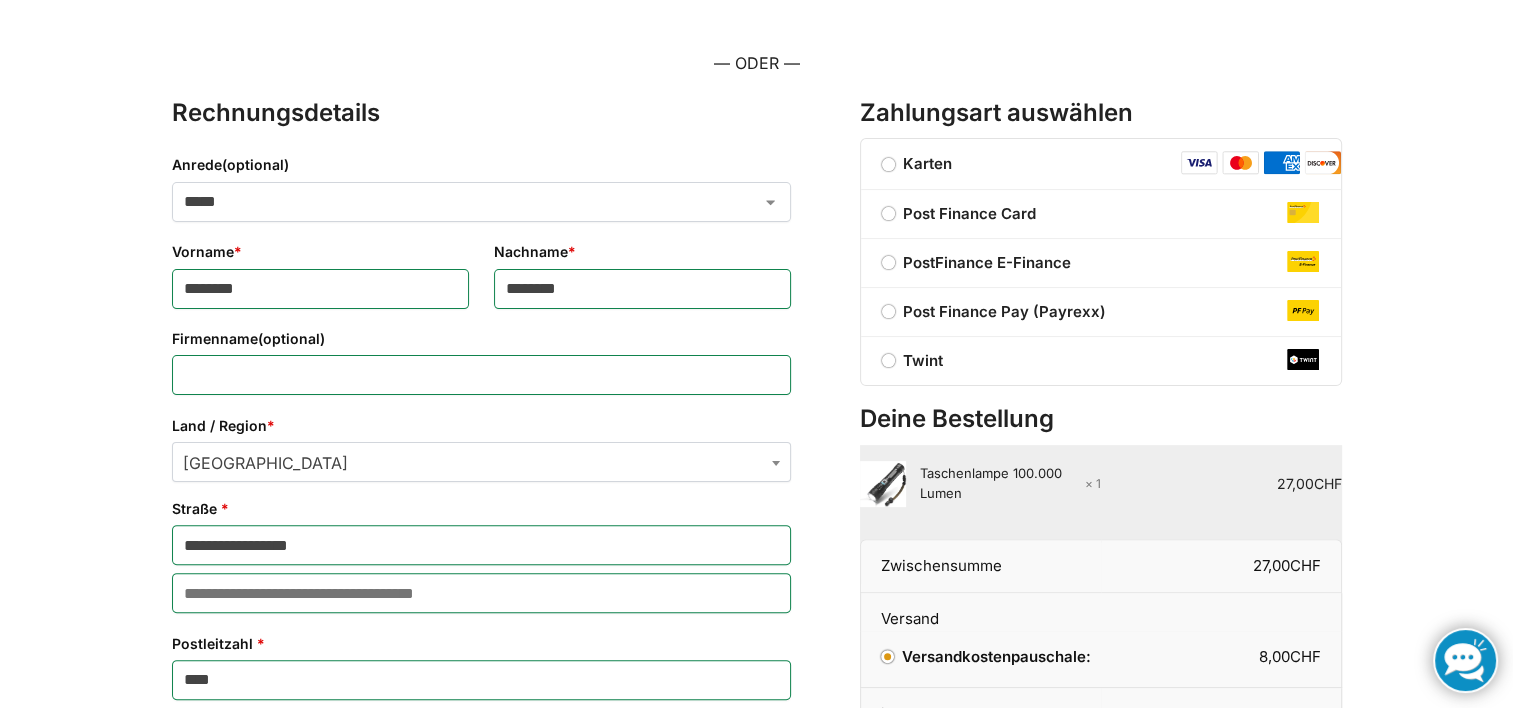 scroll, scrollTop: 531, scrollLeft: 0, axis: vertical 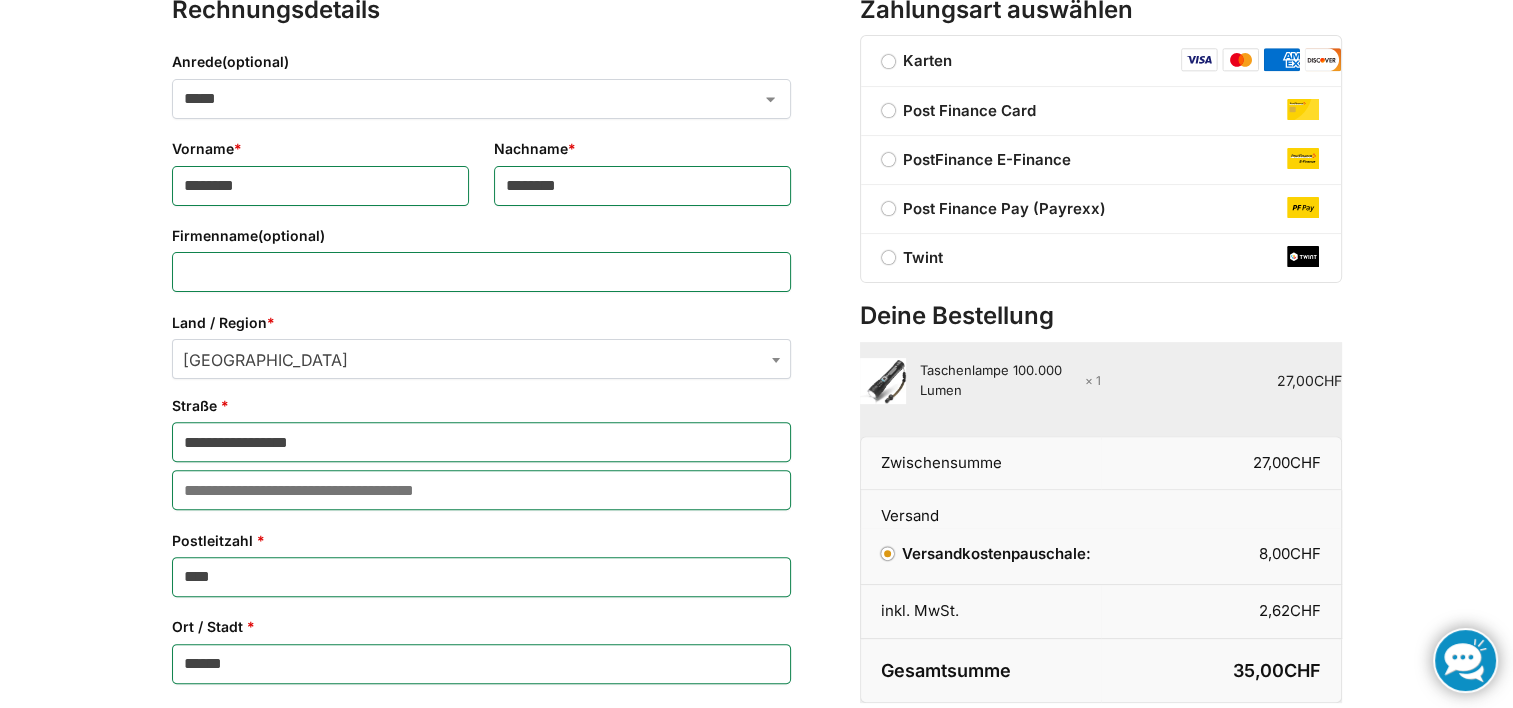 click at bounding box center [776, 360] 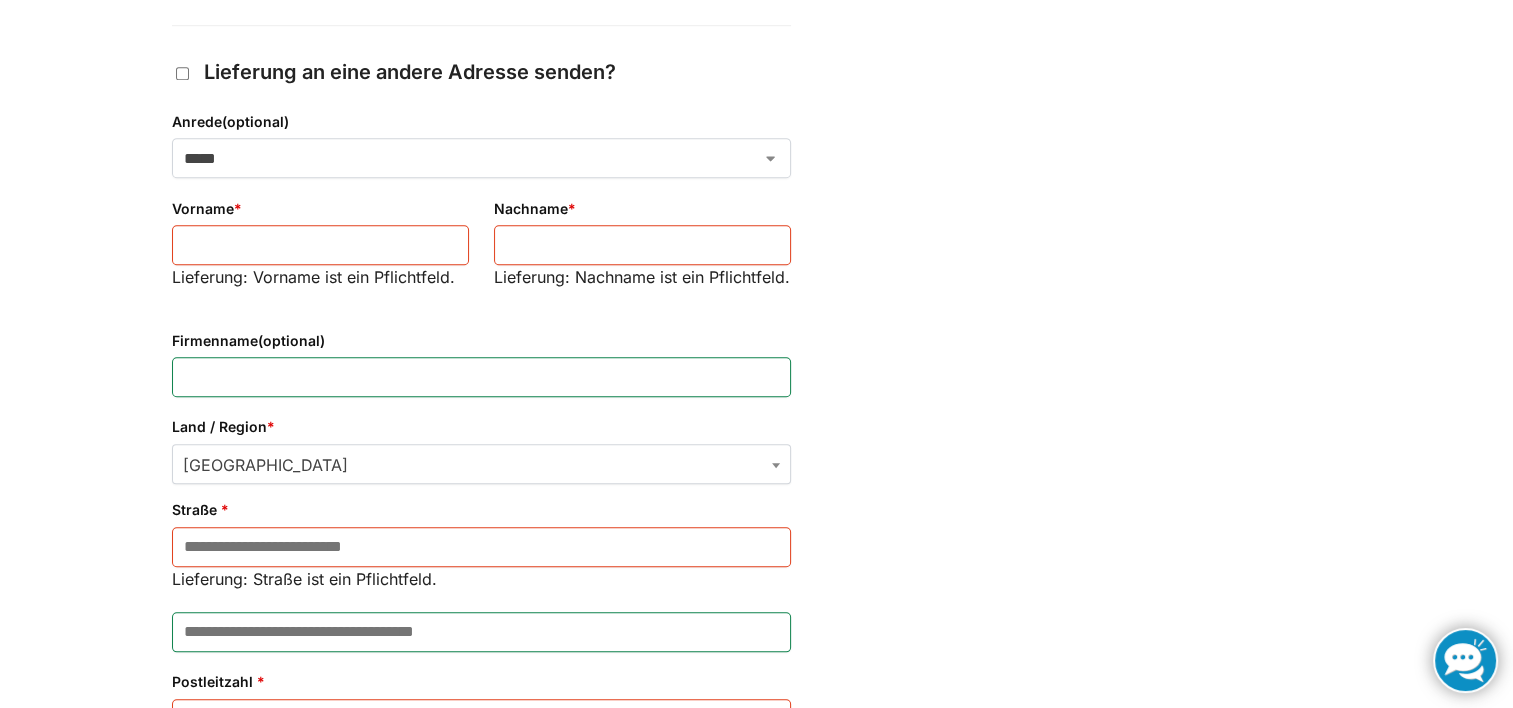 scroll, scrollTop: 1331, scrollLeft: 0, axis: vertical 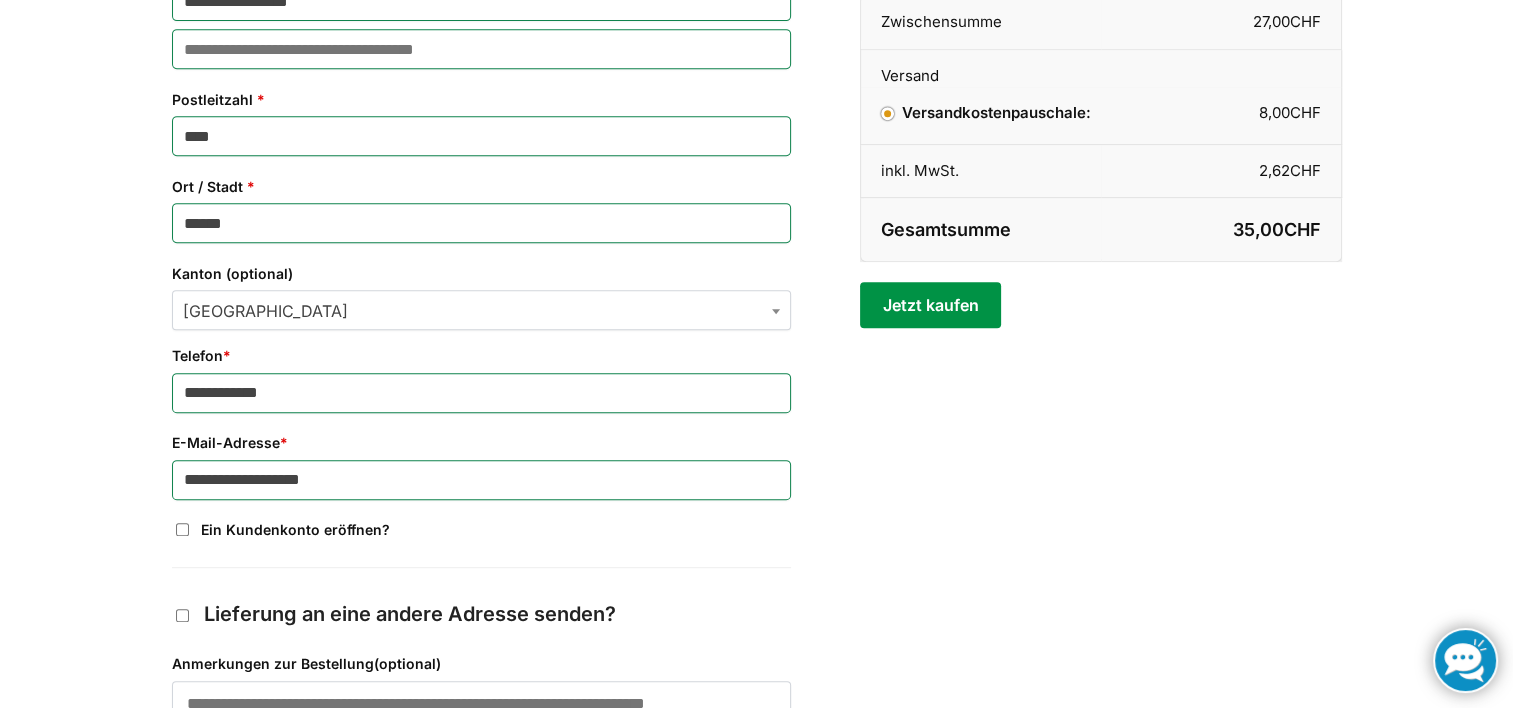 click on "Jetzt kaufen" at bounding box center [930, 305] 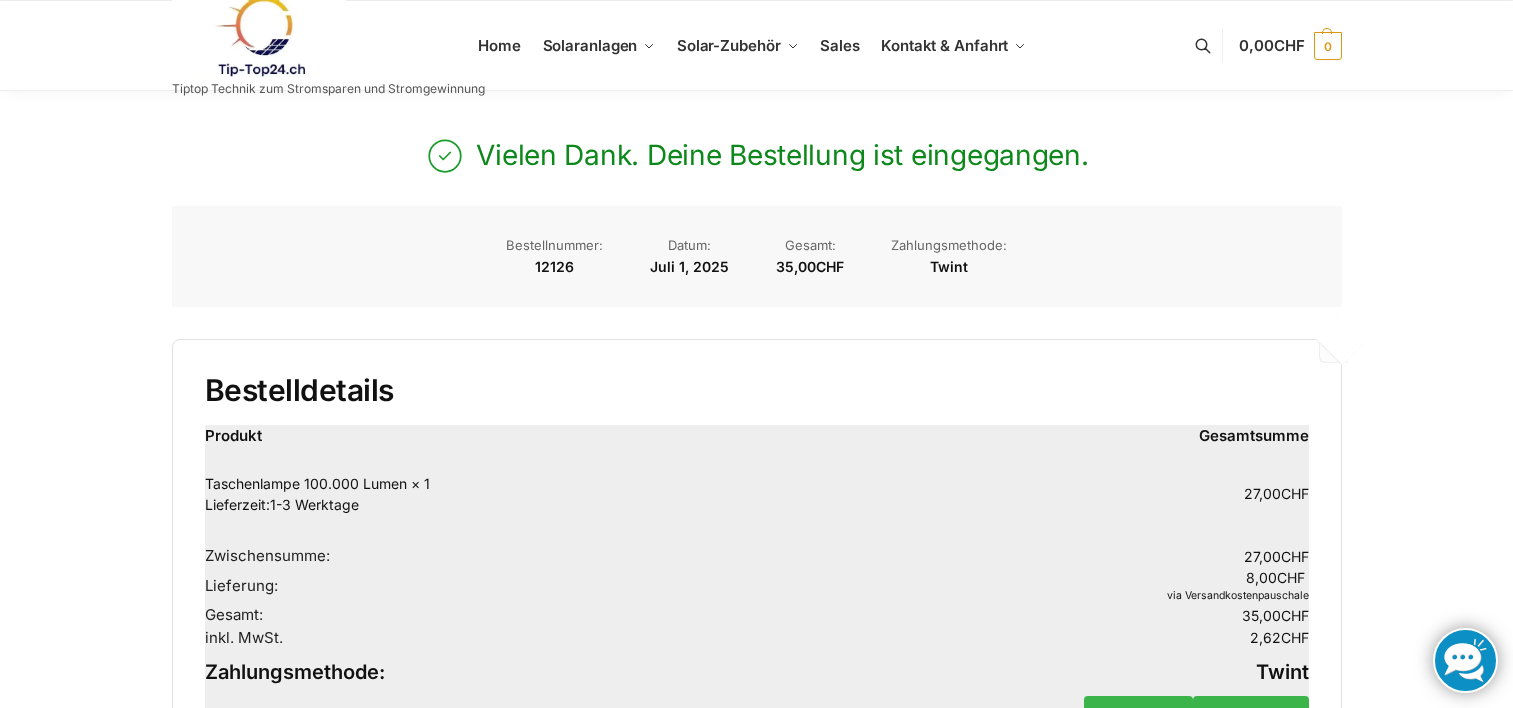 scroll, scrollTop: 0, scrollLeft: 0, axis: both 